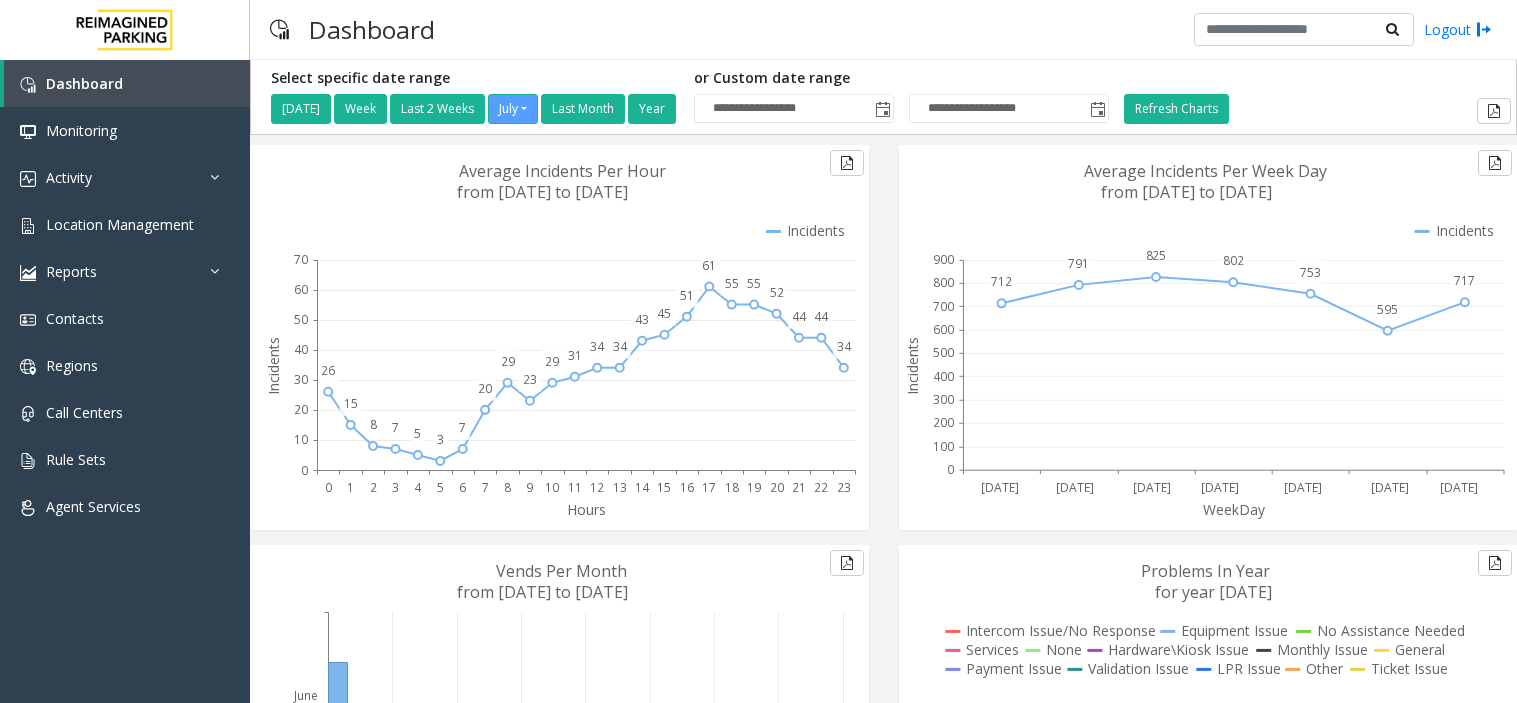 scroll, scrollTop: 0, scrollLeft: 0, axis: both 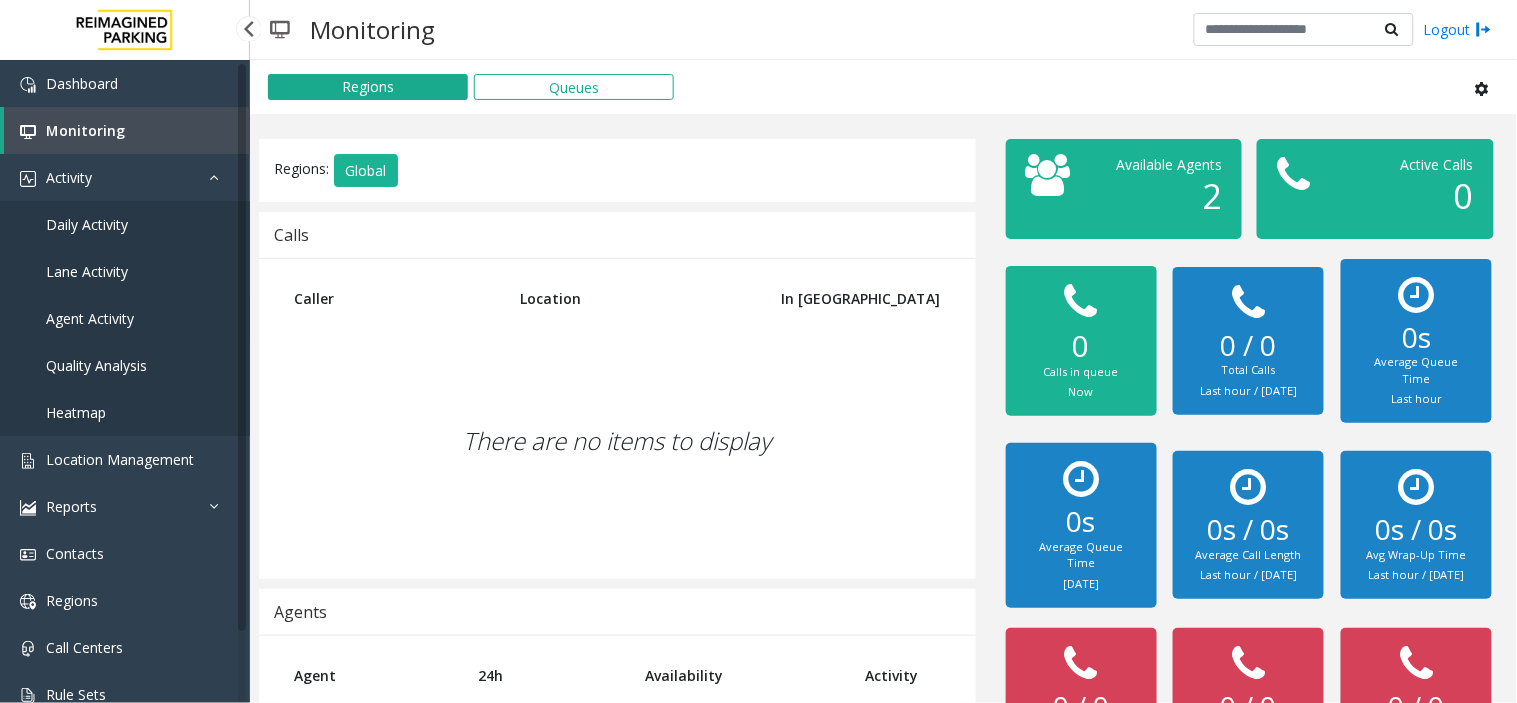 click on "Agent Activity" at bounding box center (125, 318) 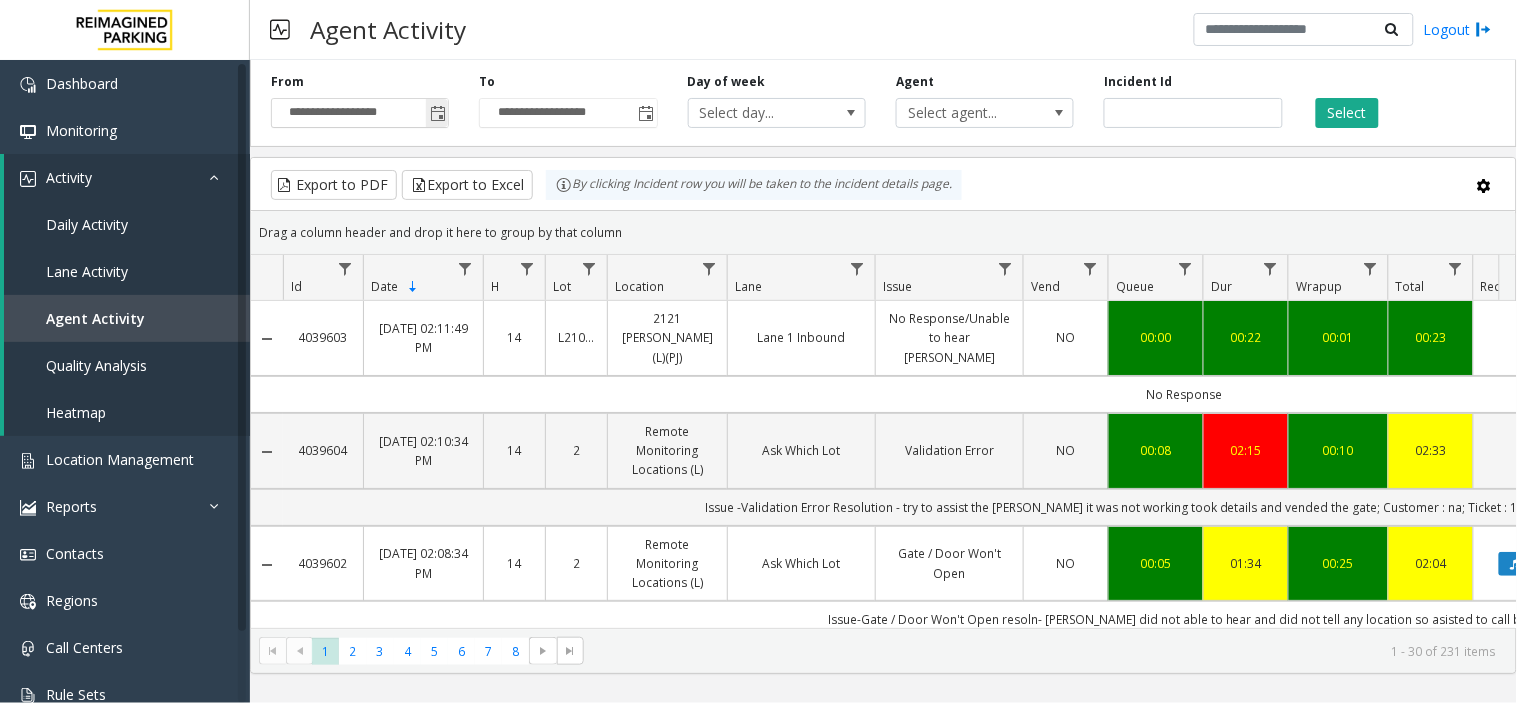click 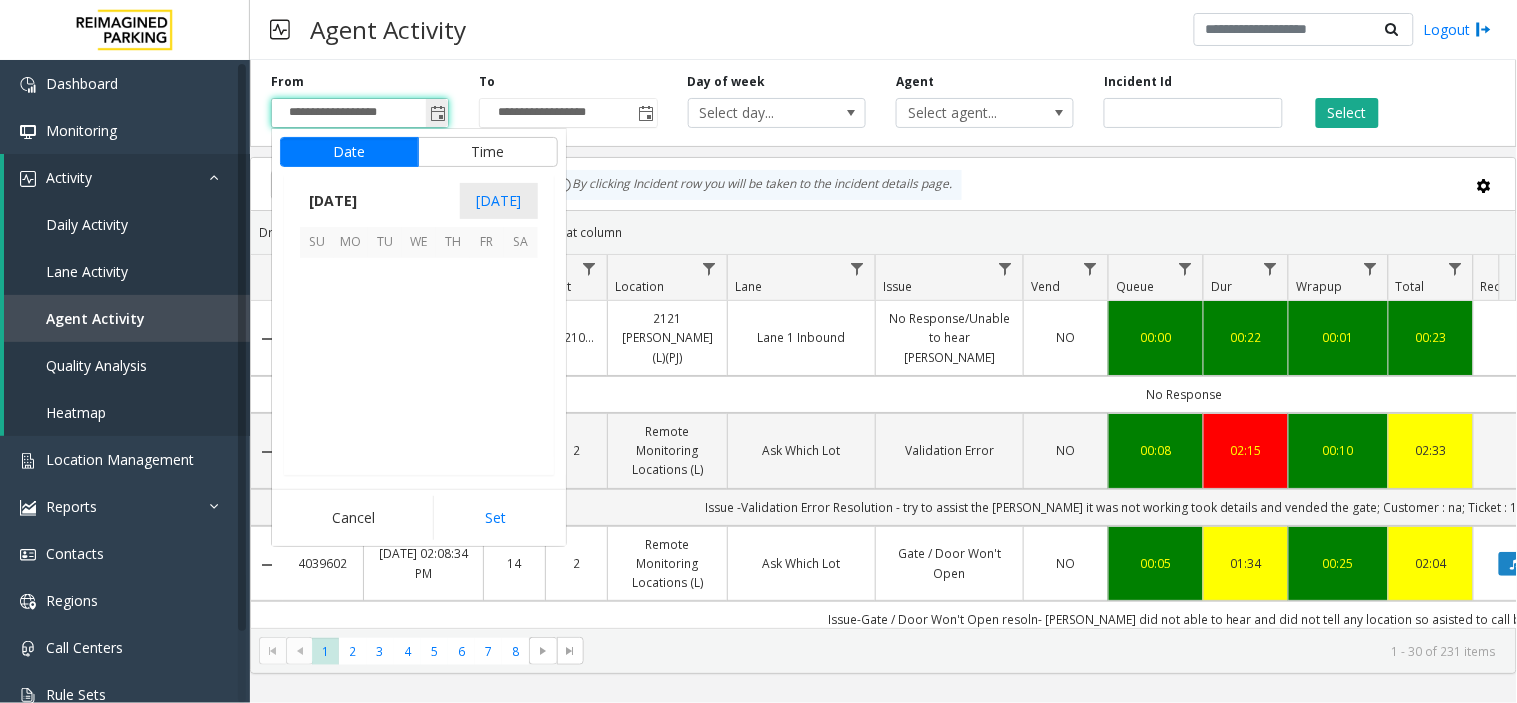 scroll, scrollTop: 358354, scrollLeft: 0, axis: vertical 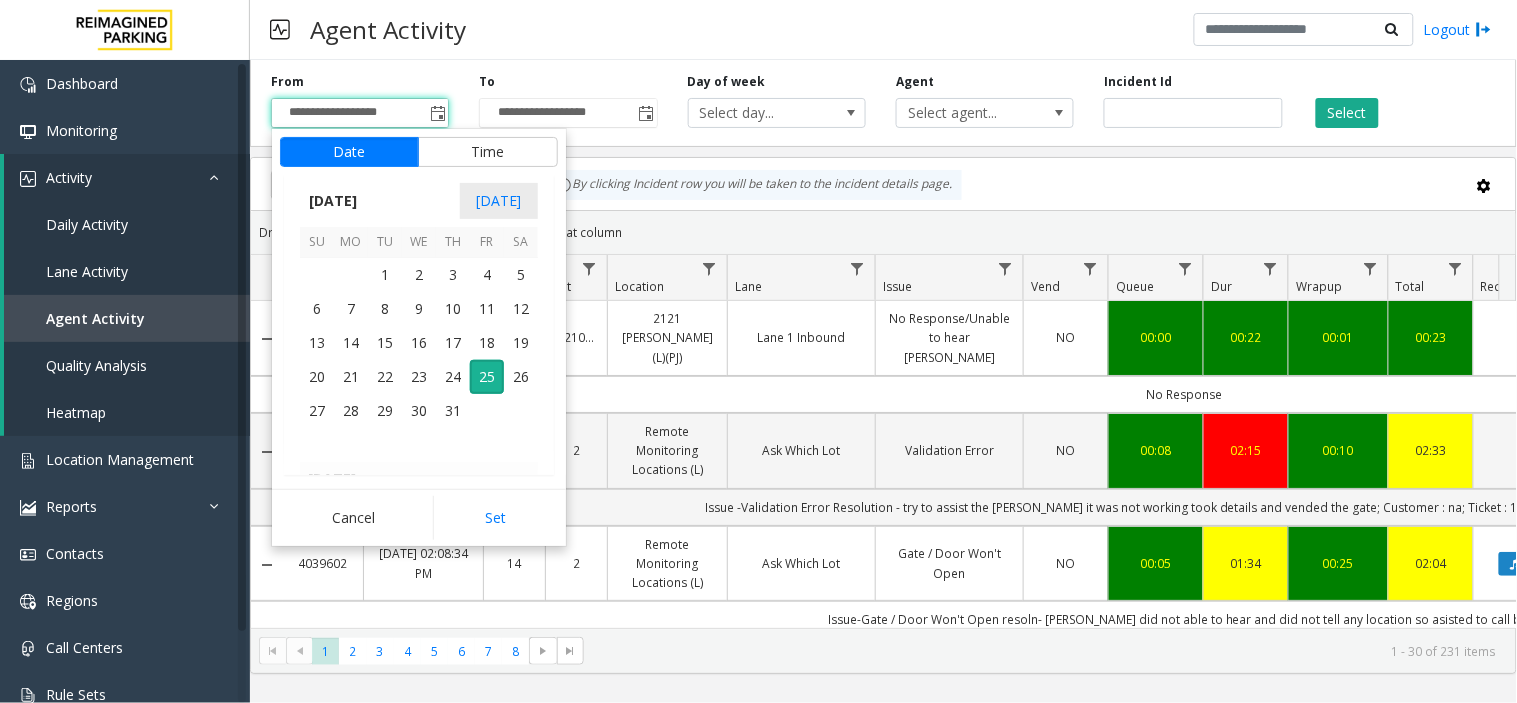 click on "Th" at bounding box center [453, 242] 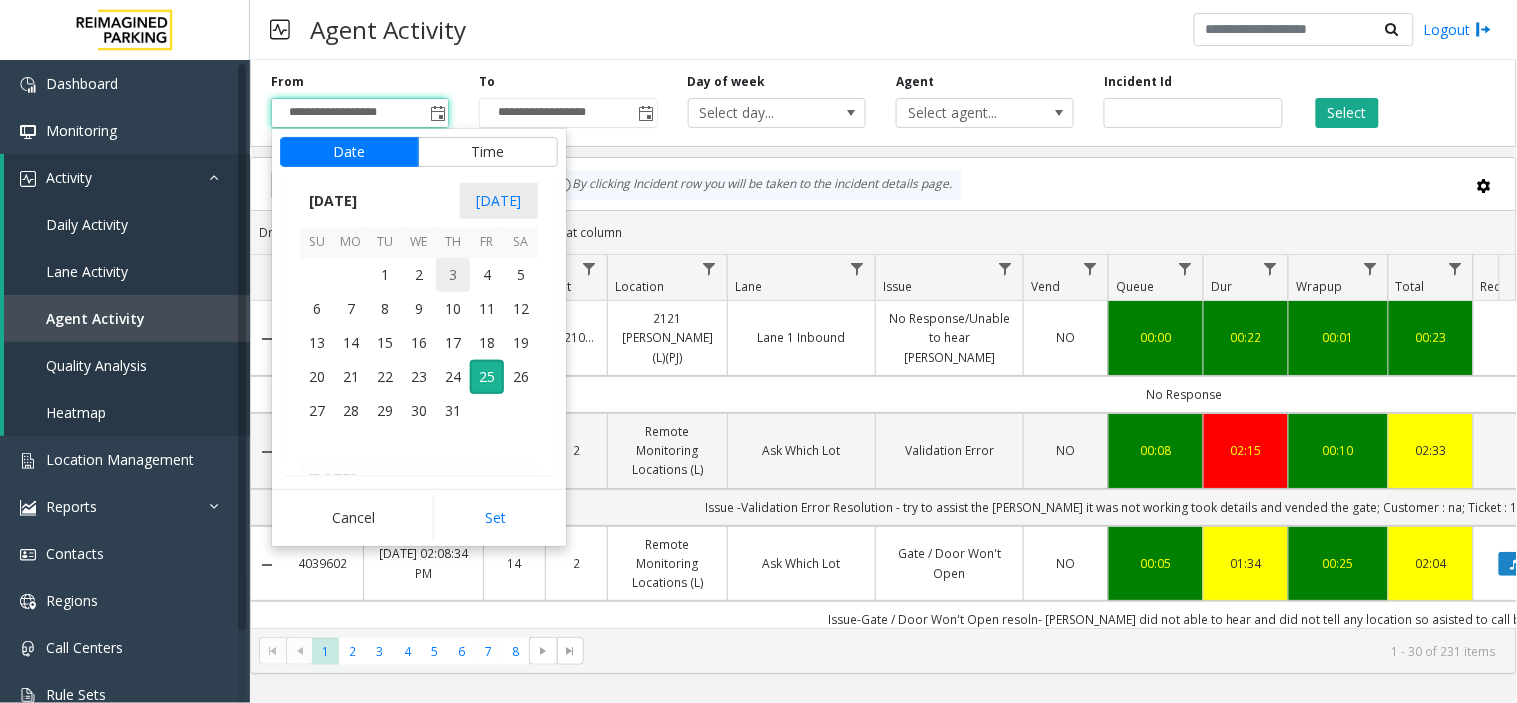 click on "3" at bounding box center (453, 275) 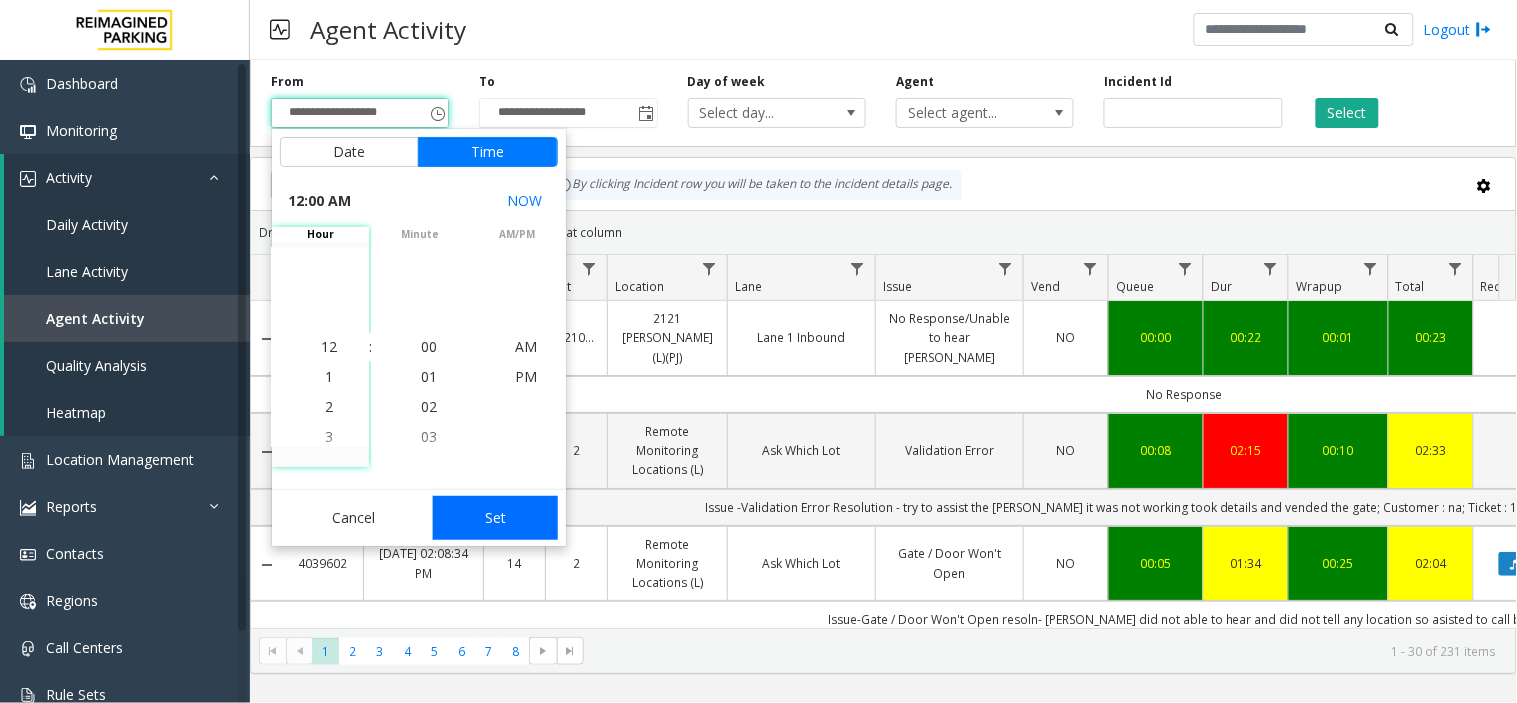 click on "Set" 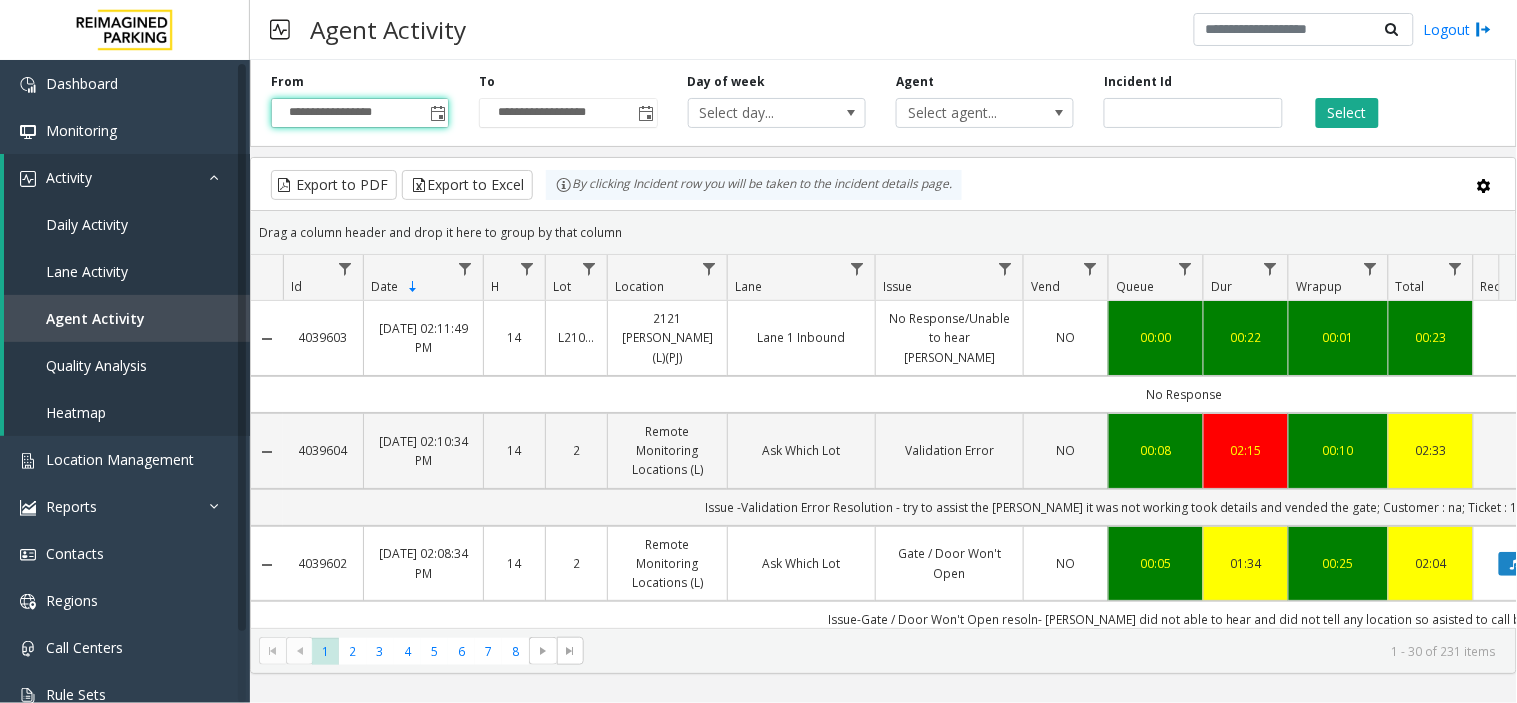 click on "Select" 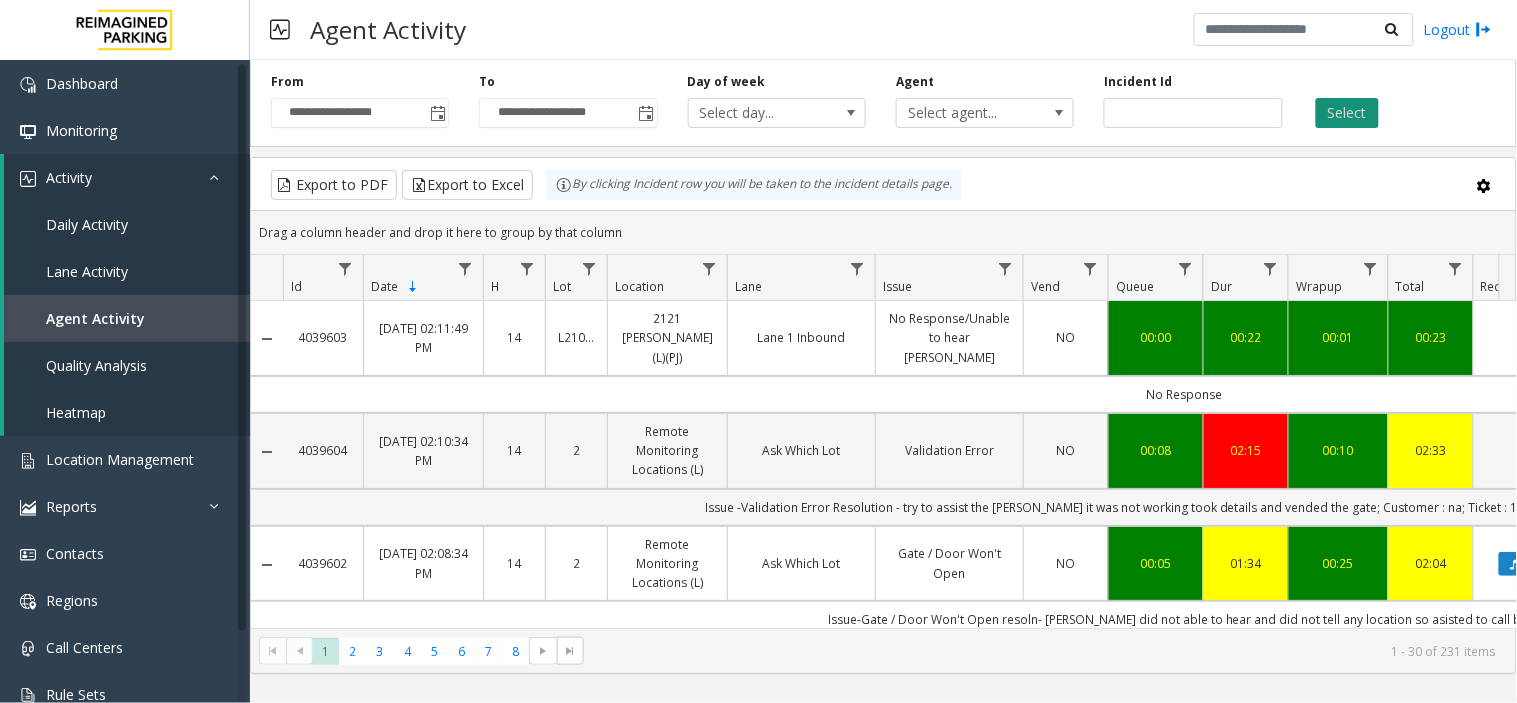 click on "Select" 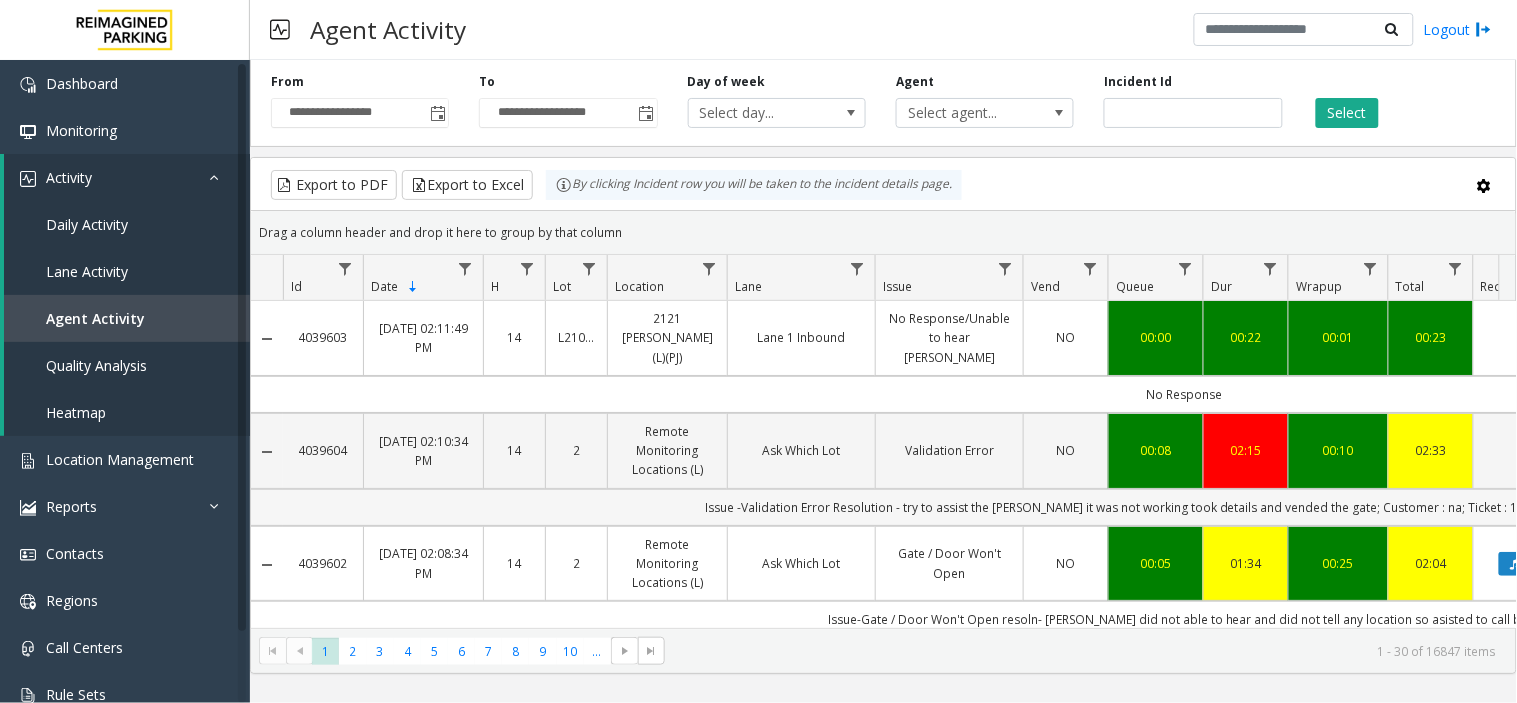 scroll, scrollTop: 0, scrollLeft: 30, axis: horizontal 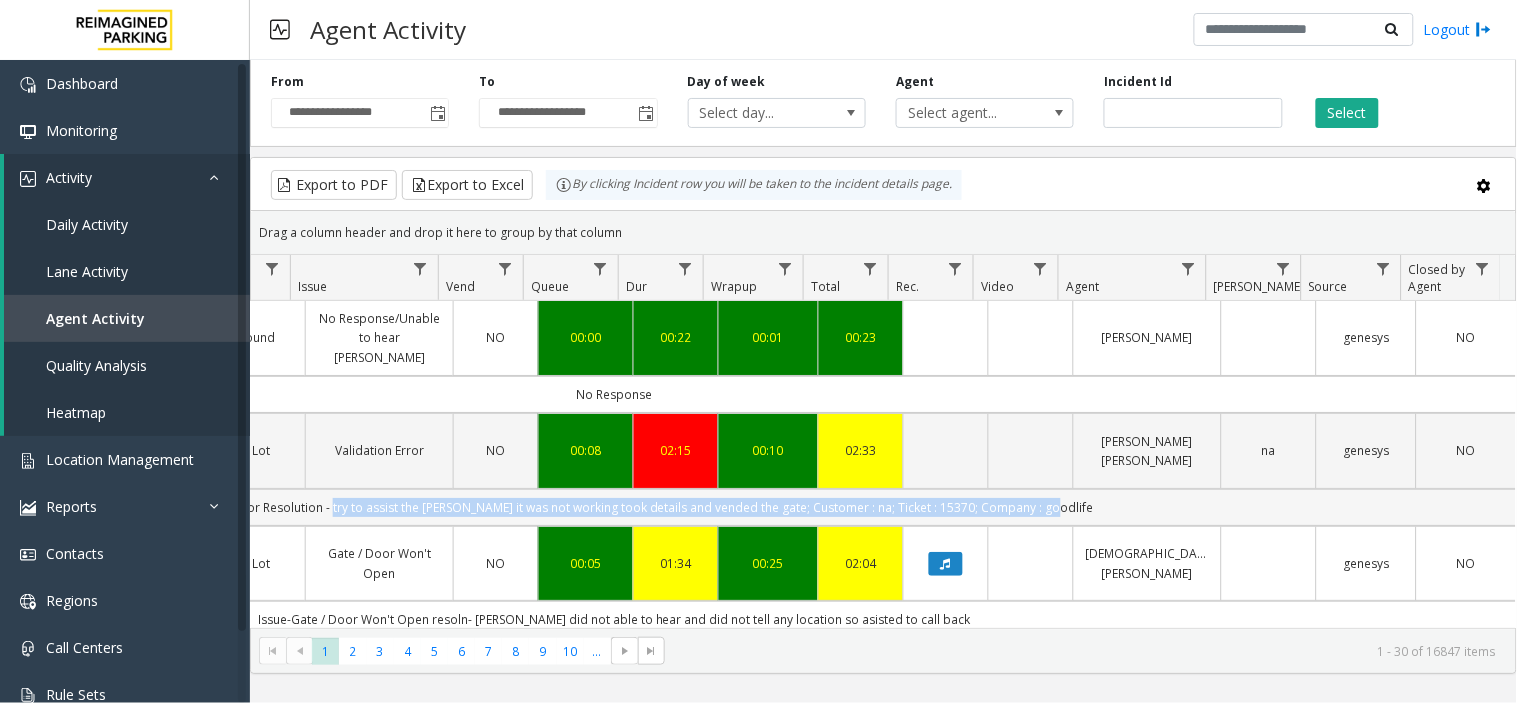 drag, startPoint x: 898, startPoint y: 491, endPoint x: 1162, endPoint y: 504, distance: 264.3199 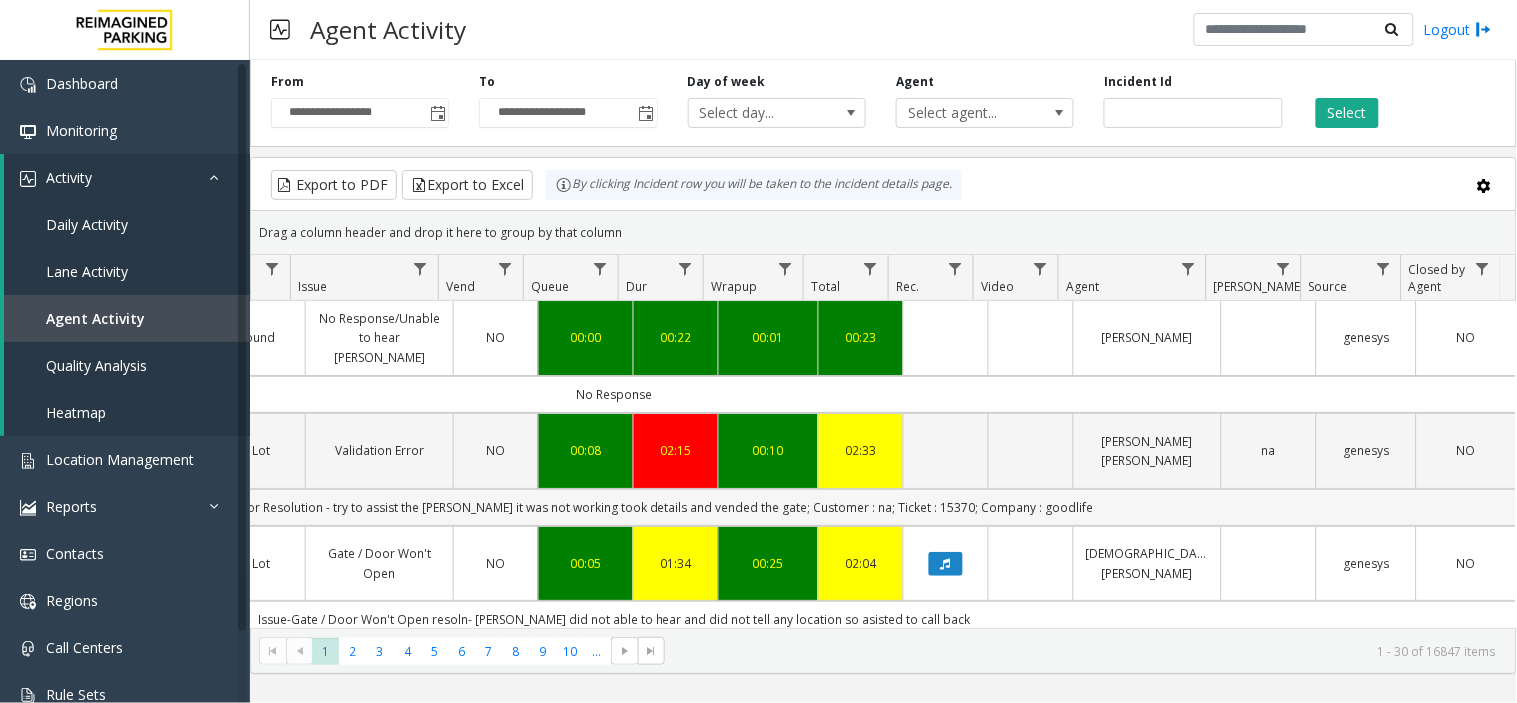 click on "Issue -Validation Error
Resolution - try to assist the parker it was not working took details and vended the gate; Customer : na; Ticket : 15370; Company  : goodlife" 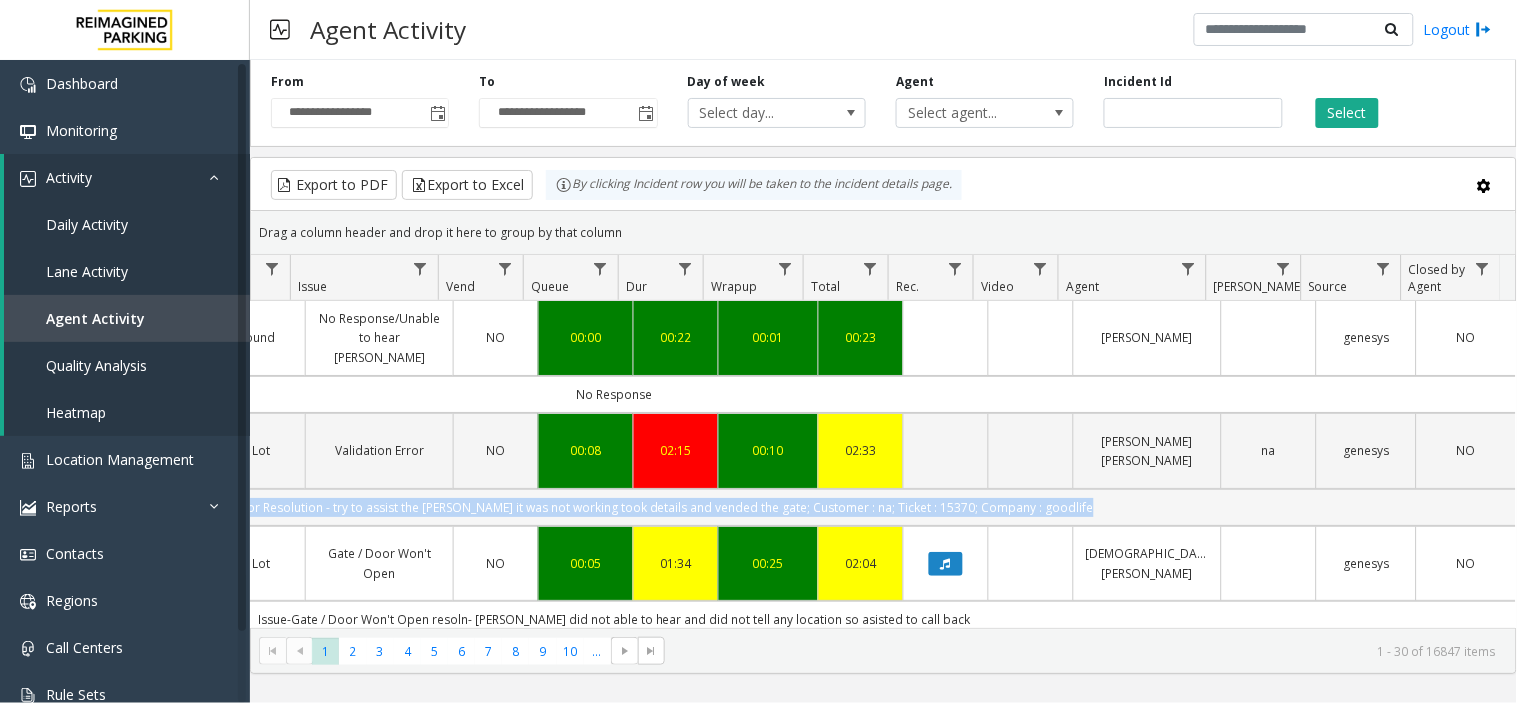 click on "Issue -Validation Error
Resolution - try to assist the parker it was not working took details and vended the gate; Customer : na; Ticket : 15370; Company  : goodlife" 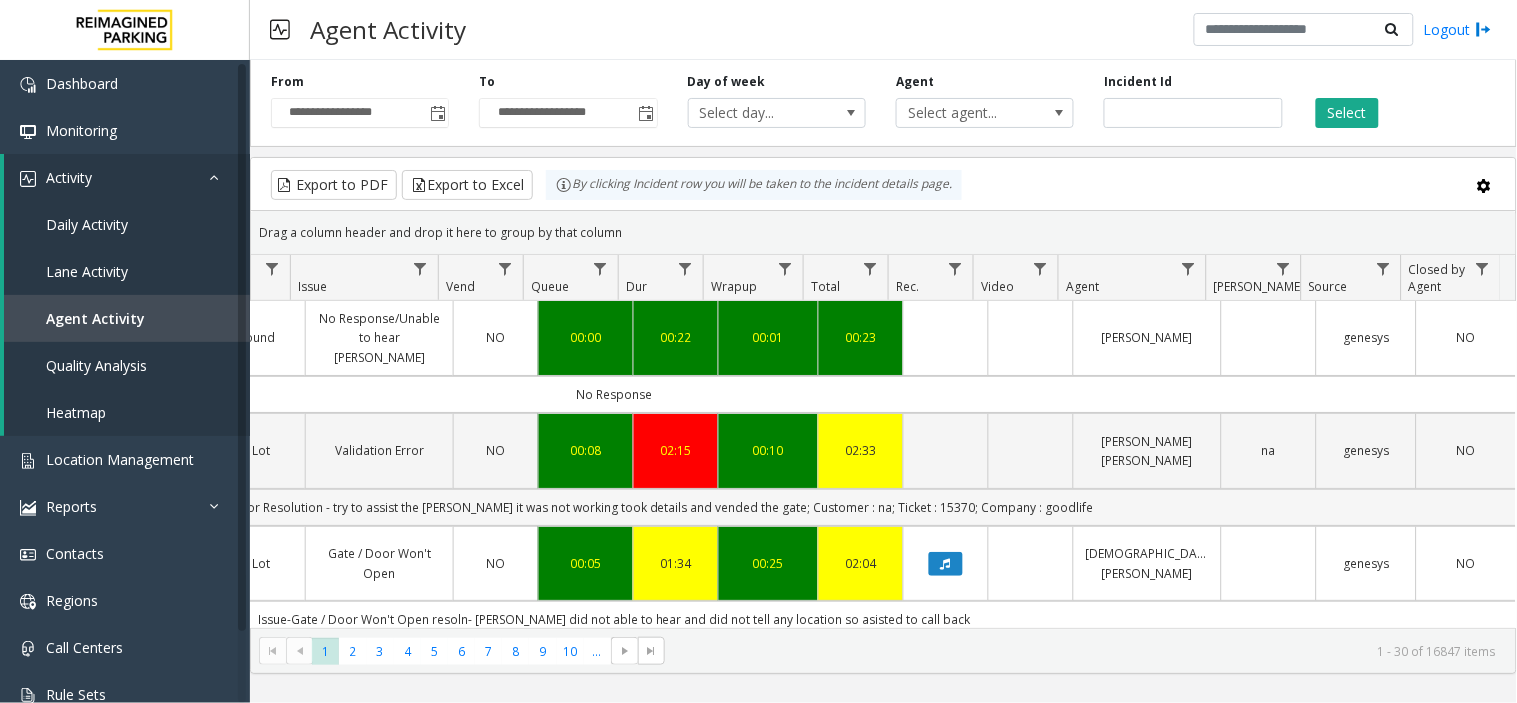 scroll, scrollTop: 0, scrollLeft: 454, axis: horizontal 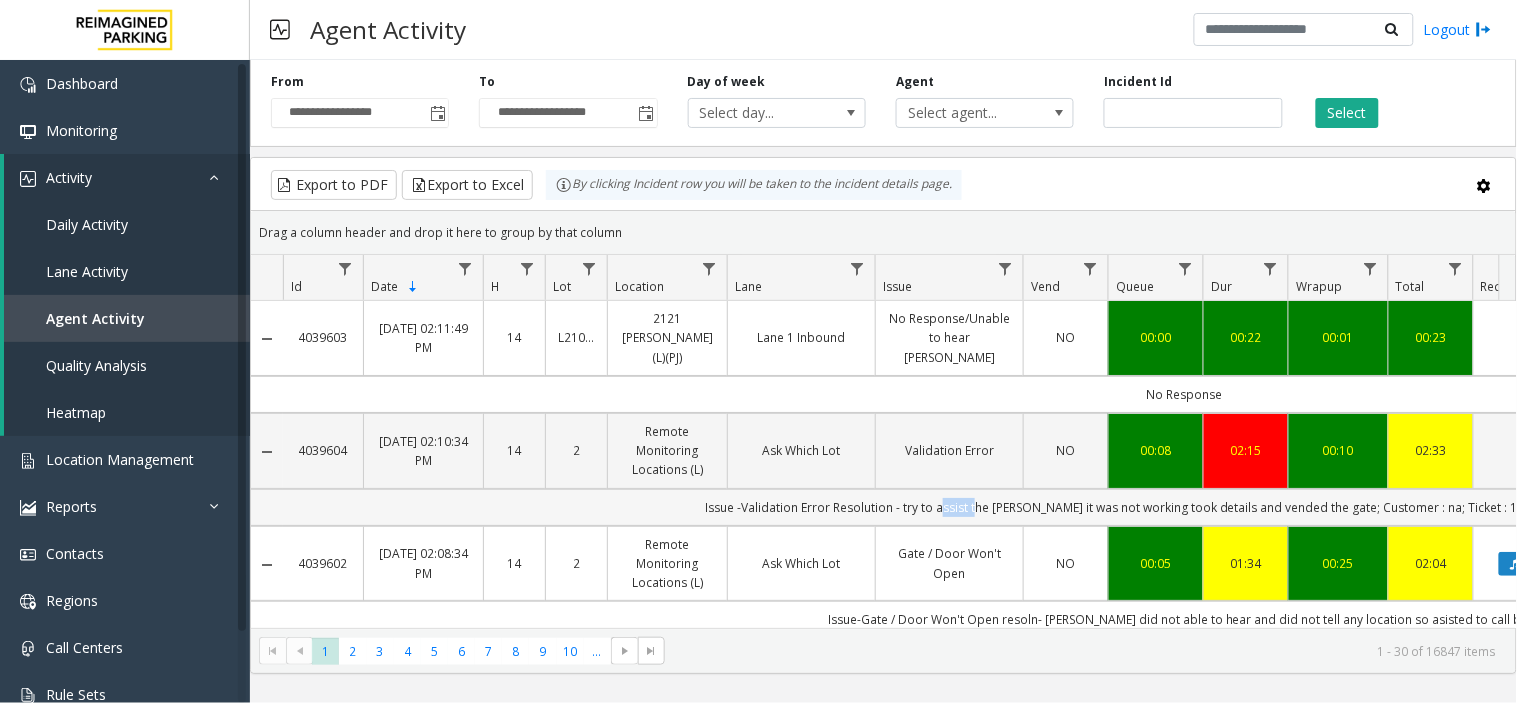click on "Issue -Validation Error
Resolution - try to assist the parker it was not working took details and vended the gate; Customer : na; Ticket : 15370; Company  : goodlife" 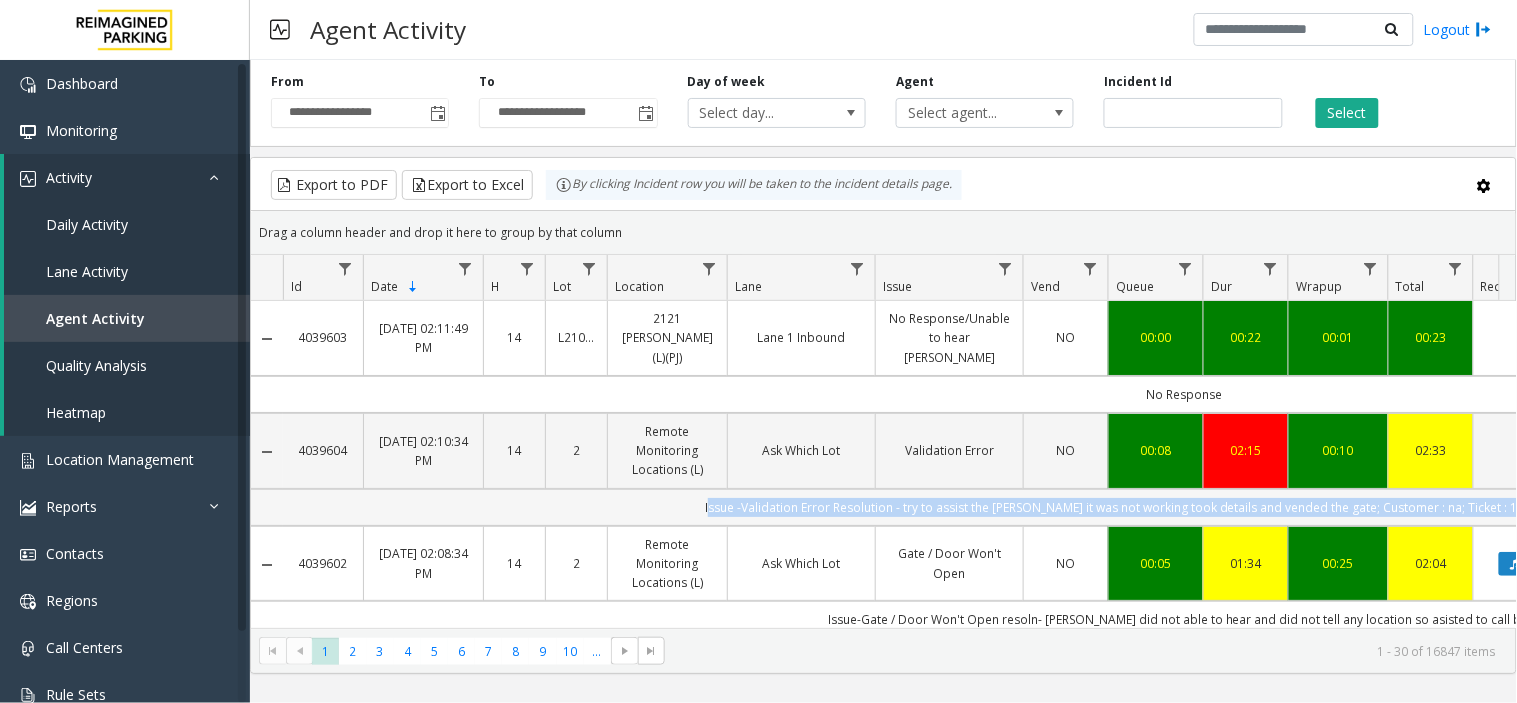 click on "Issue -Validation Error
Resolution - try to assist the parker it was not working took details and vended the gate; Customer : na; Ticket : 15370; Company  : goodlife" 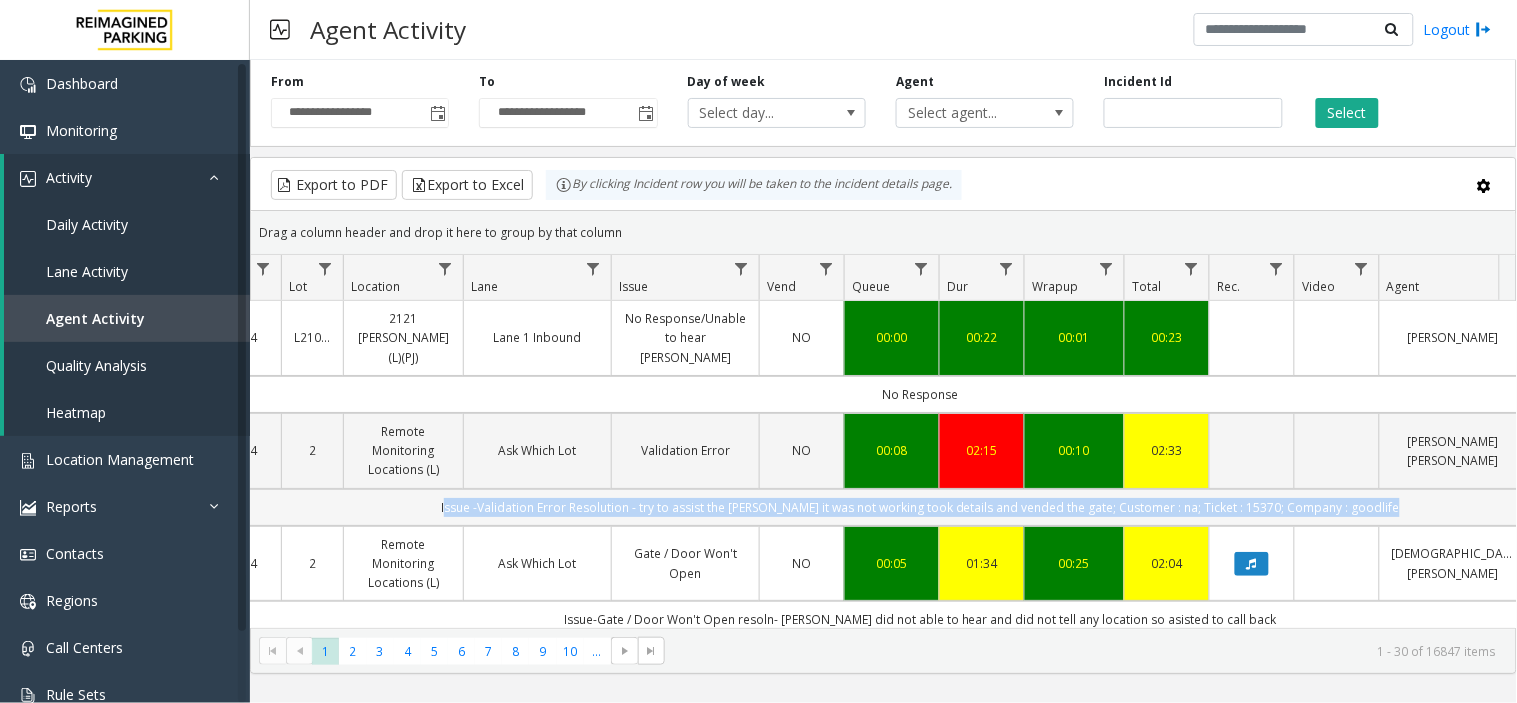 scroll, scrollTop: 0, scrollLeft: 585, axis: horizontal 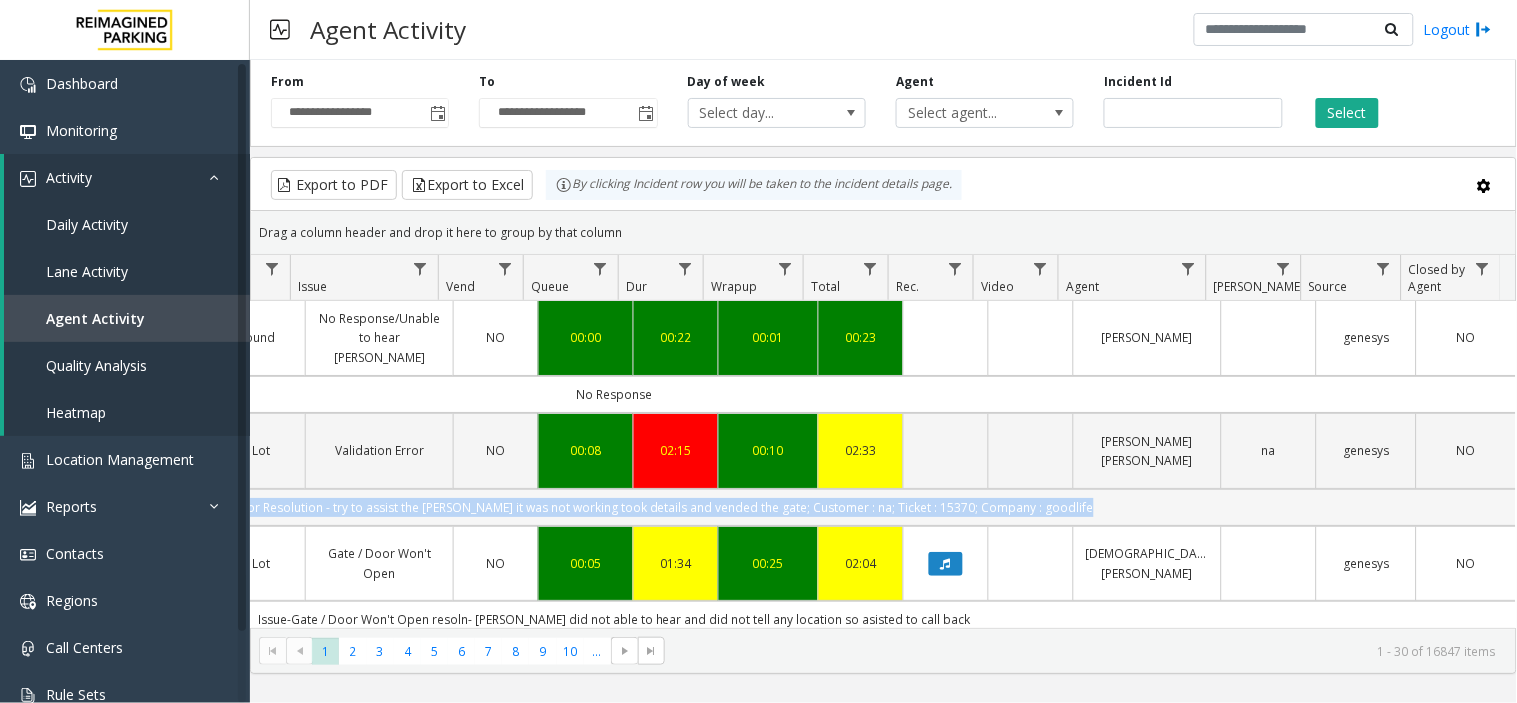 click on "Issue -Validation Error
Resolution - try to assist the parker it was not working took details and vended the gate; Customer : na; Ticket : 15370; Company  : goodlife" 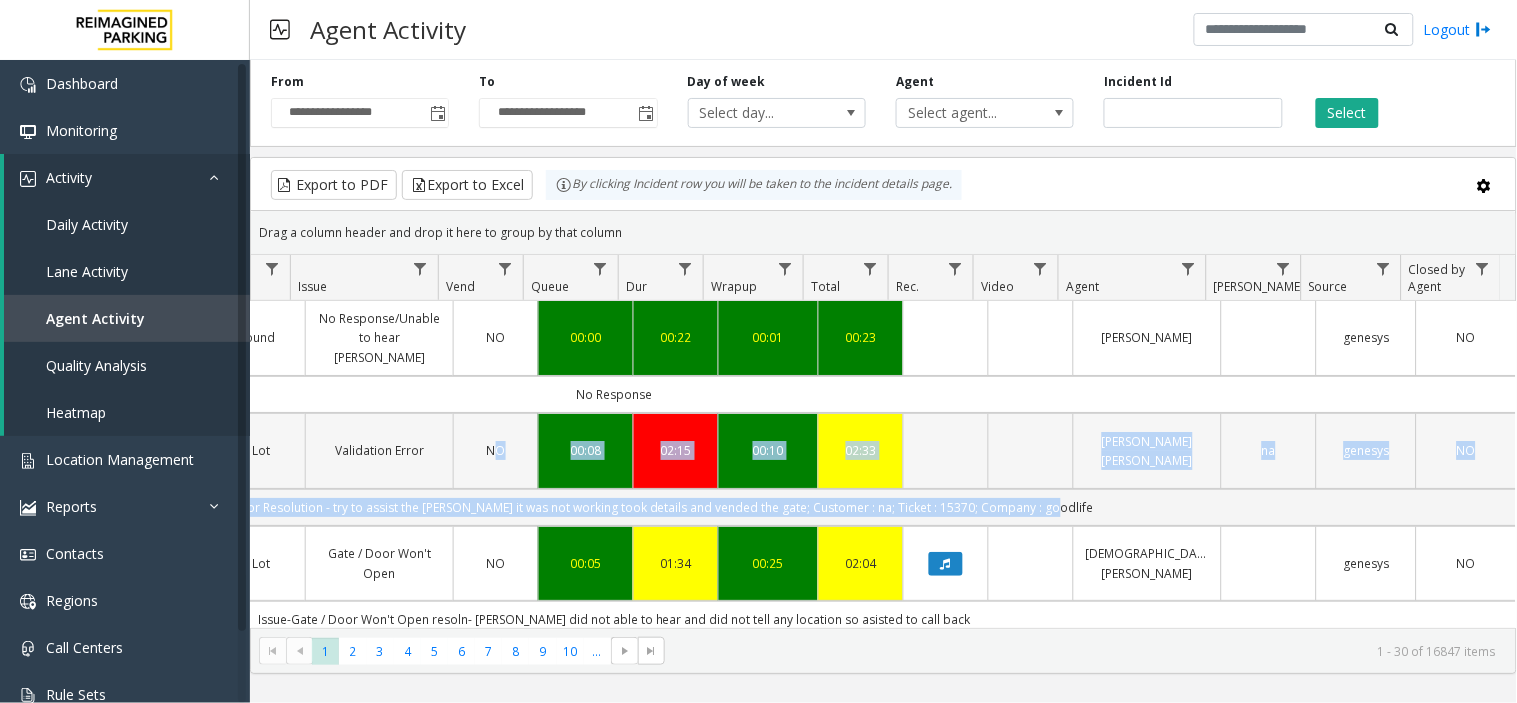 drag, startPoint x: 1201, startPoint y: 475, endPoint x: 428, endPoint y: 407, distance: 775.98517 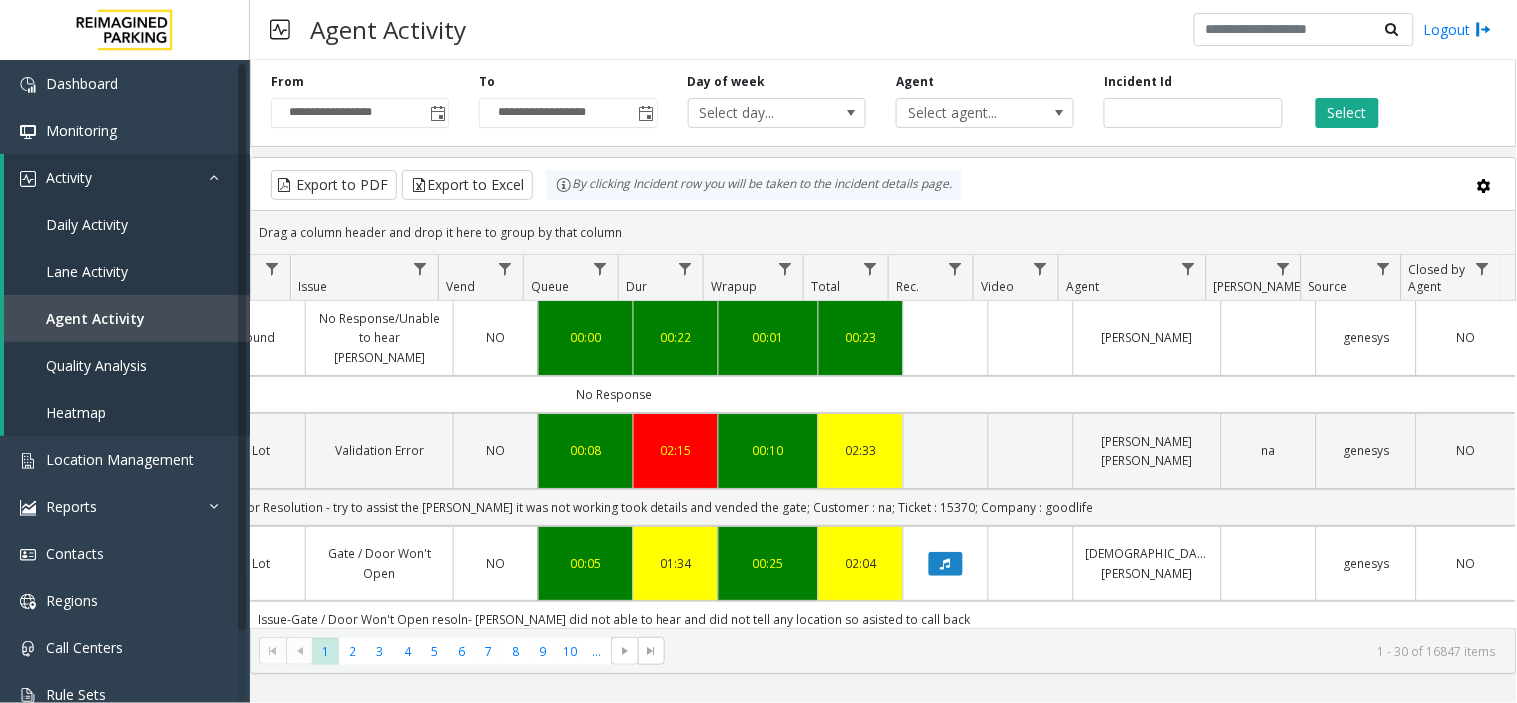 click on "No Response" 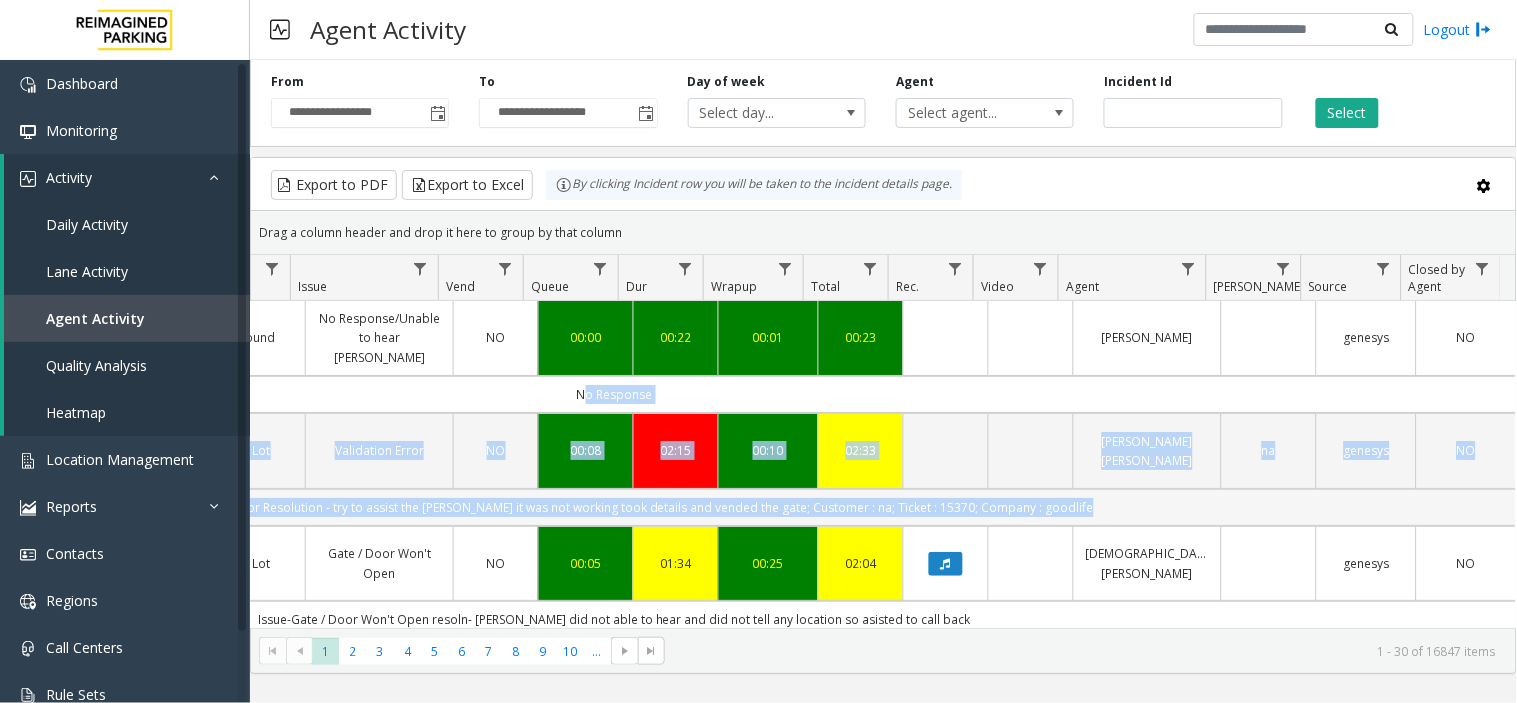 drag, startPoint x: 605, startPoint y: 382, endPoint x: 1085, endPoint y: 502, distance: 494.77267 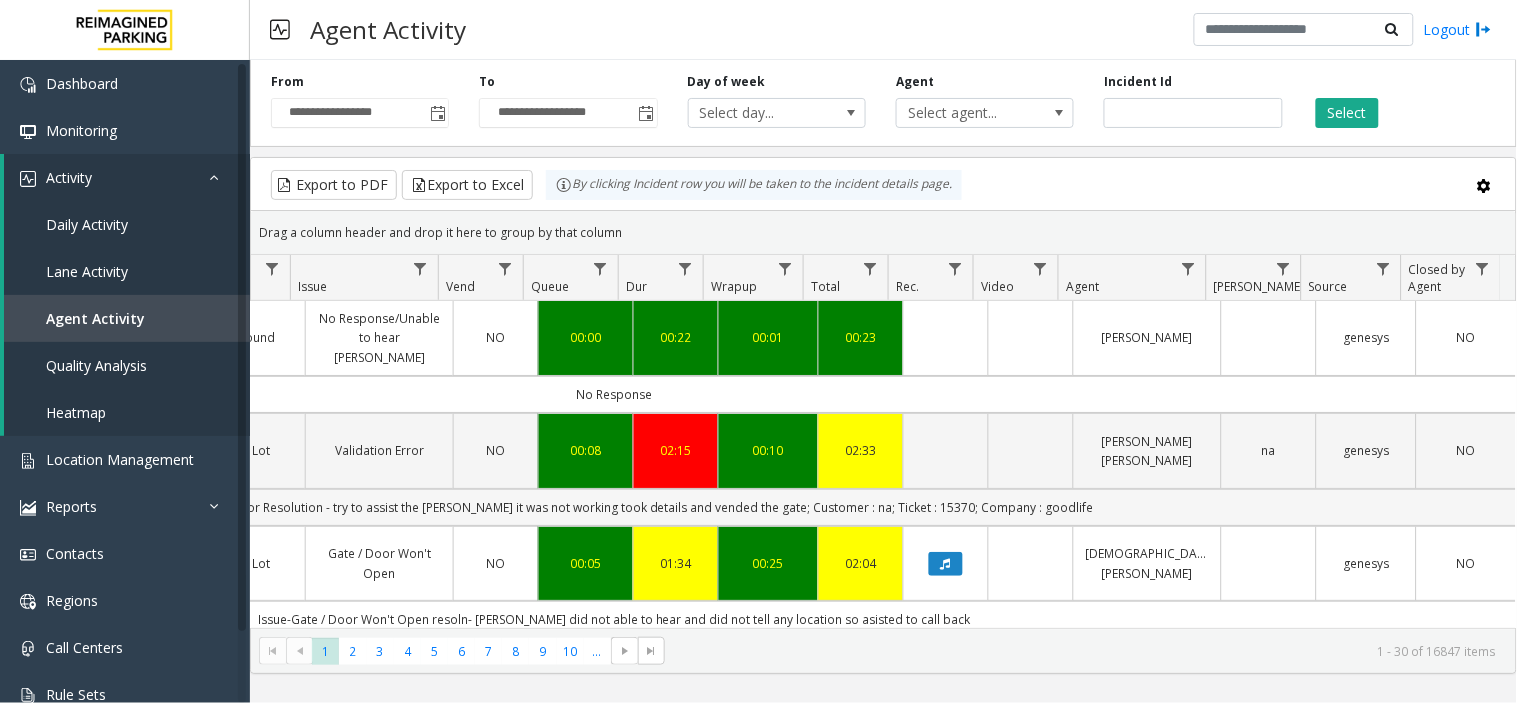click on "Issue -Validation Error
Resolution - try to assist the parker it was not working took details and vended the gate; Customer : na; Ticket : 15370; Company  : goodlife" 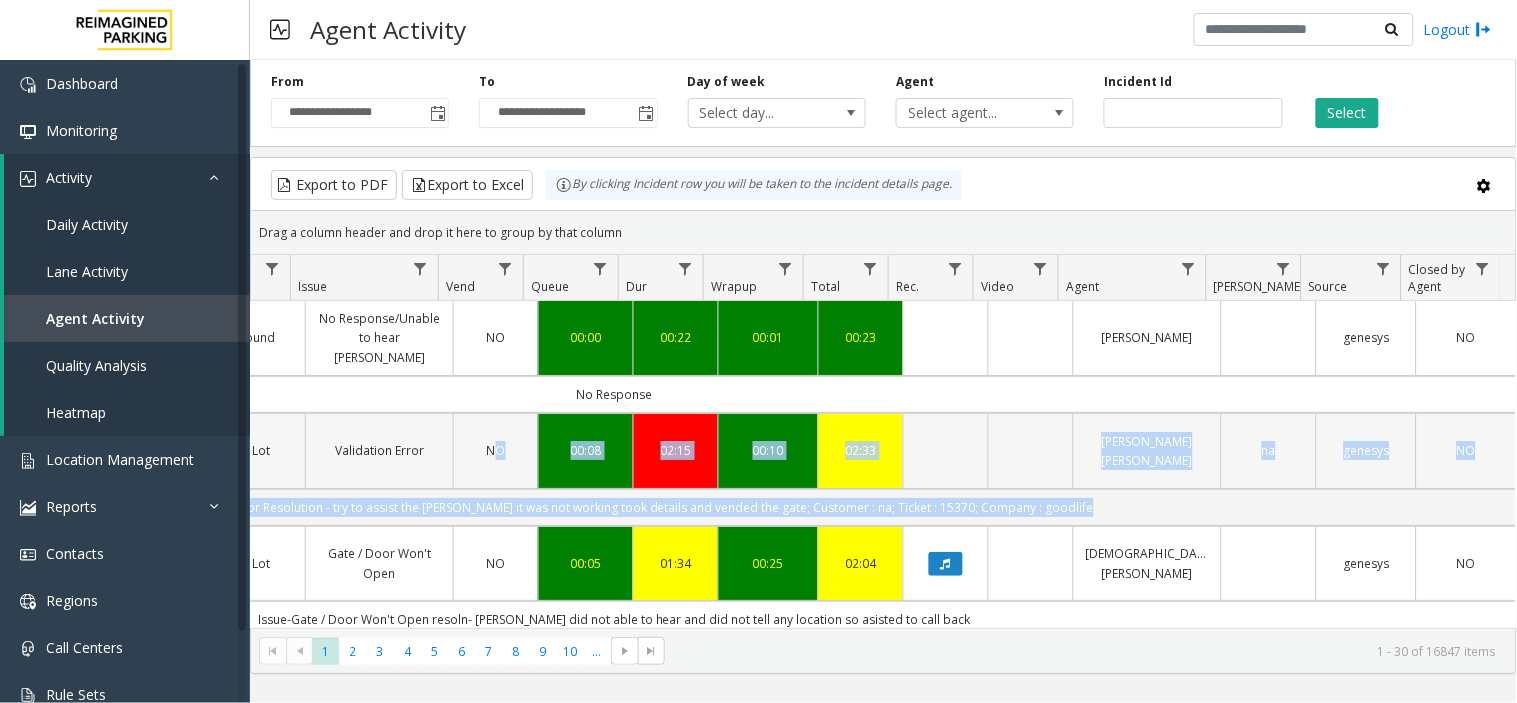 drag, startPoint x: 1085, startPoint y: 502, endPoint x: 468, endPoint y: 441, distance: 620.00806 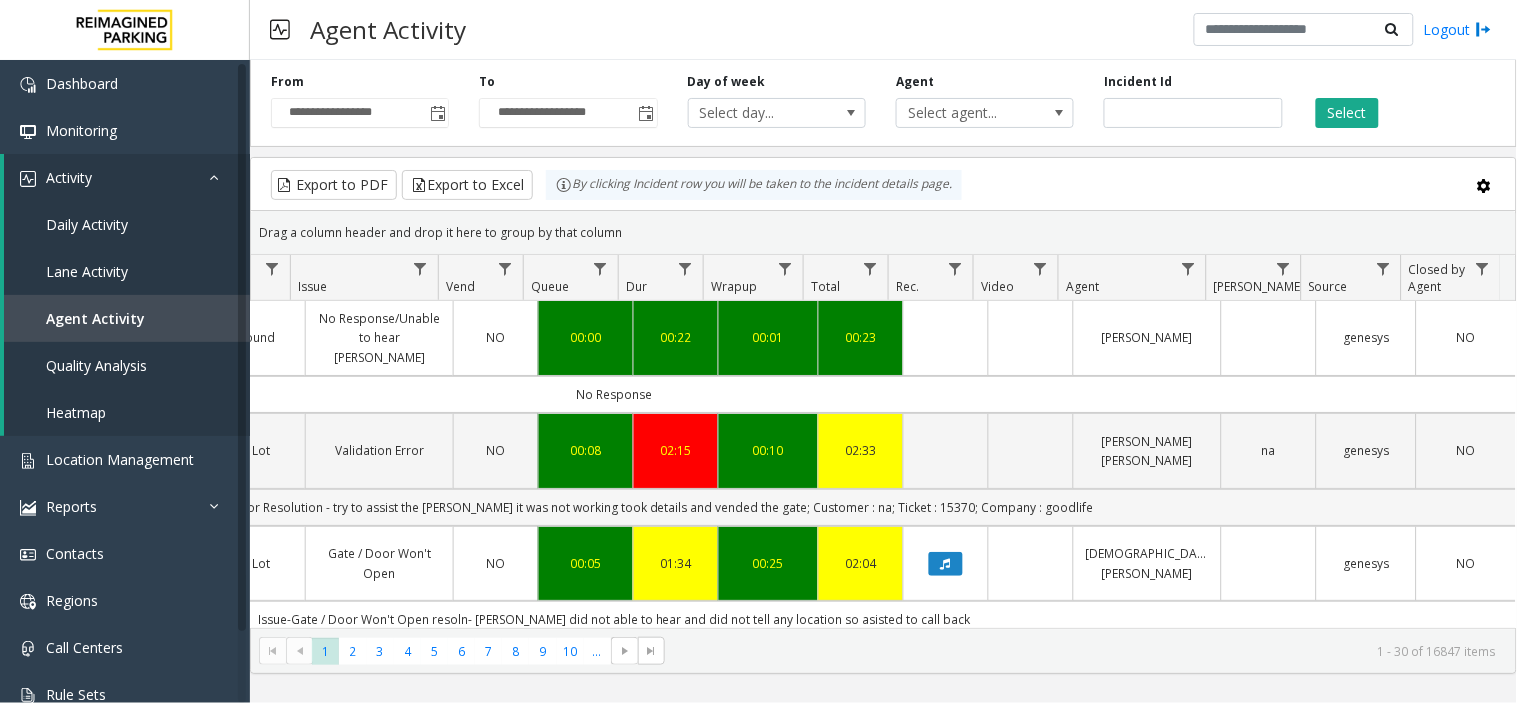 scroll, scrollTop: 0, scrollLeft: 561, axis: horizontal 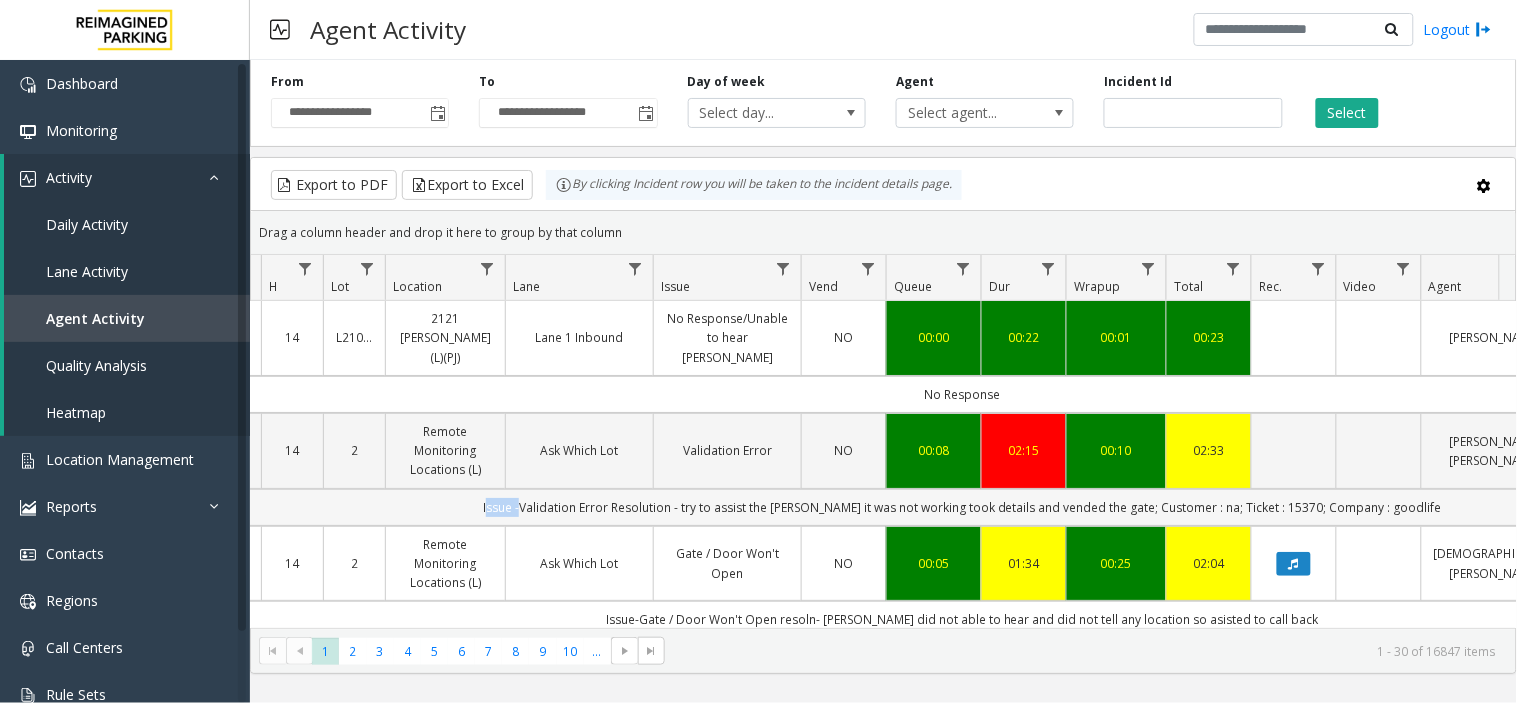 click on "Issue -Validation Error
Resolution - try to assist the parker it was not working took details and vended the gate; Customer : na; Ticket : 15370; Company  : goodlife" 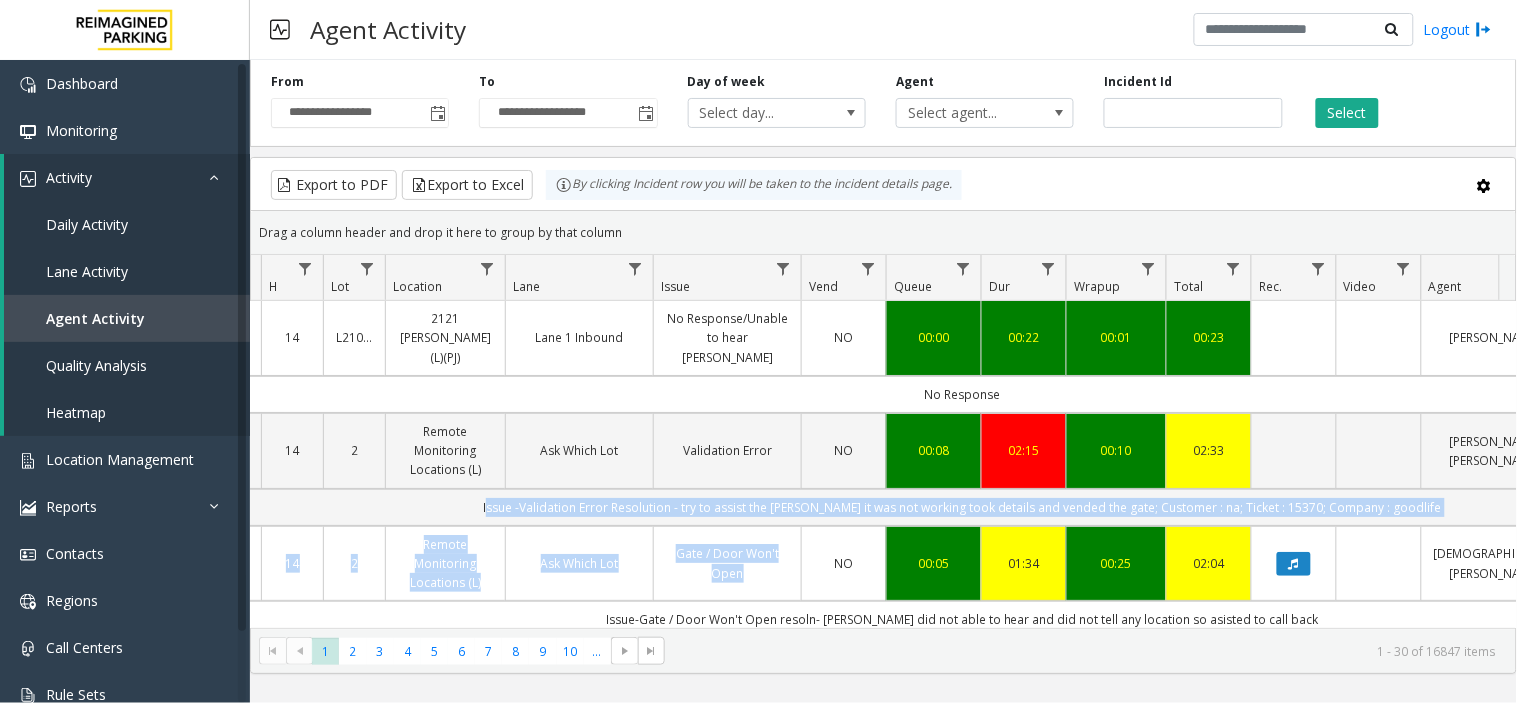drag, startPoint x: 412, startPoint y: 485, endPoint x: 776, endPoint y: 512, distance: 365 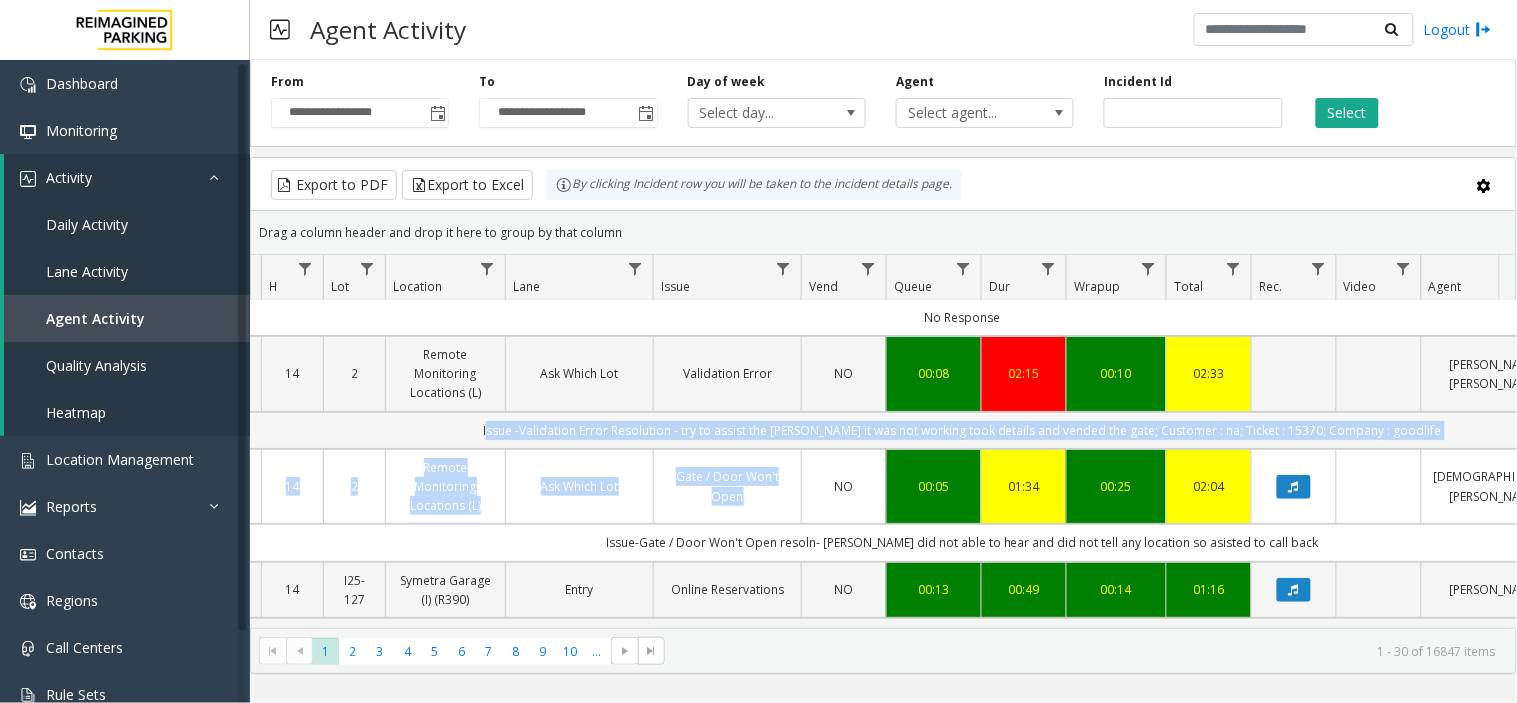 scroll, scrollTop: 111, scrollLeft: 222, axis: both 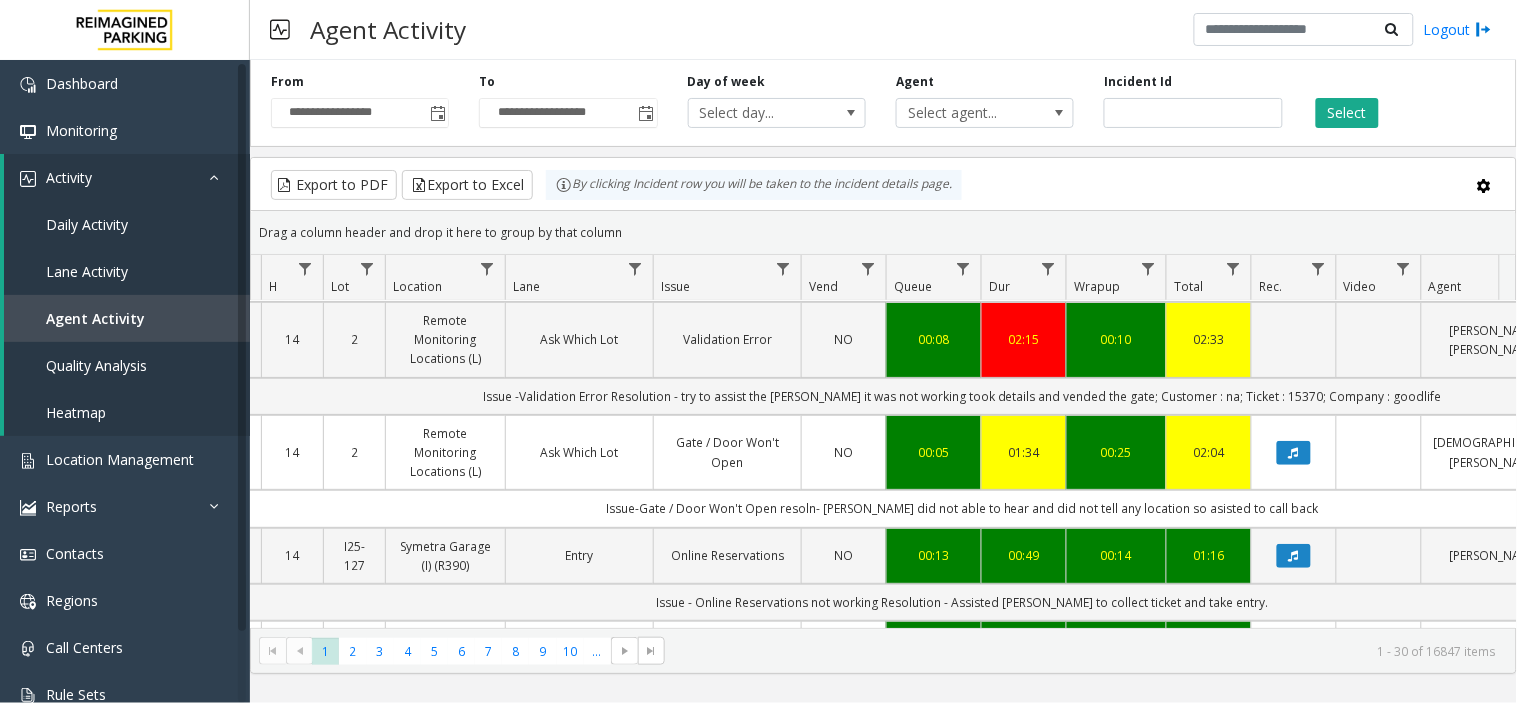 click on "Issue-Gate / Door Won't Open
resoln- parker did not able to hear and did not tell any location so asisted to call back" 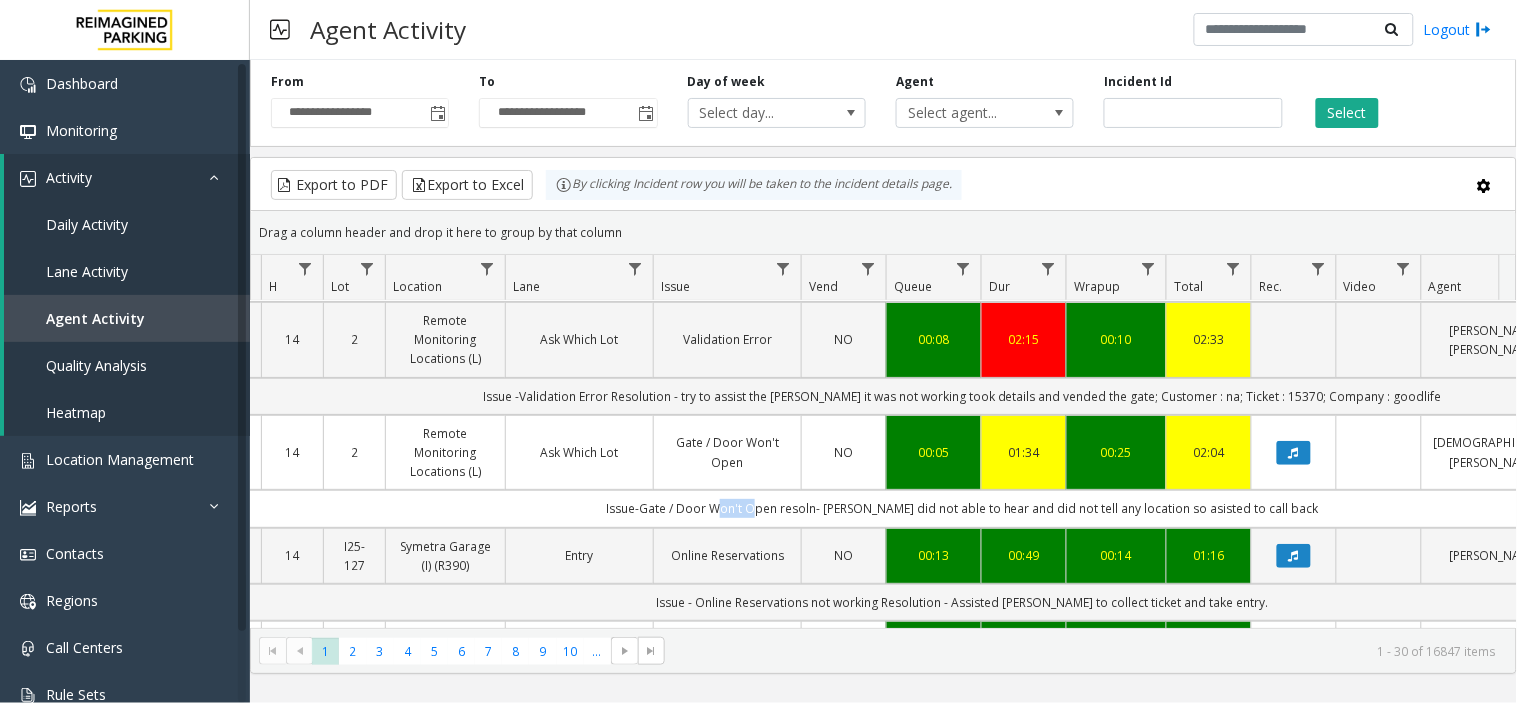 click on "Issue-Gate / Door Won't Open
resoln- parker did not able to hear and did not tell any location so asisted to call back" 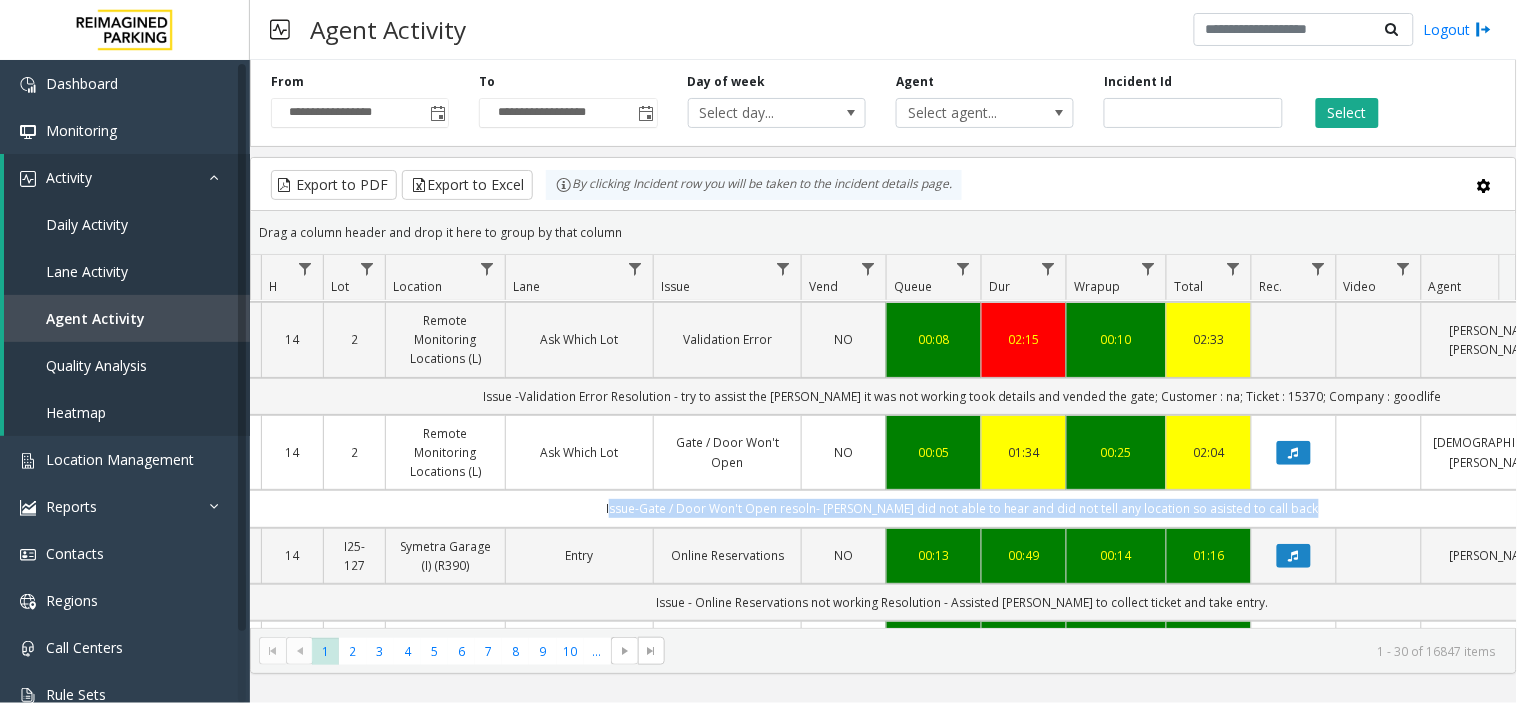 drag, startPoint x: 766, startPoint y: 498, endPoint x: 1278, endPoint y: 493, distance: 512.0244 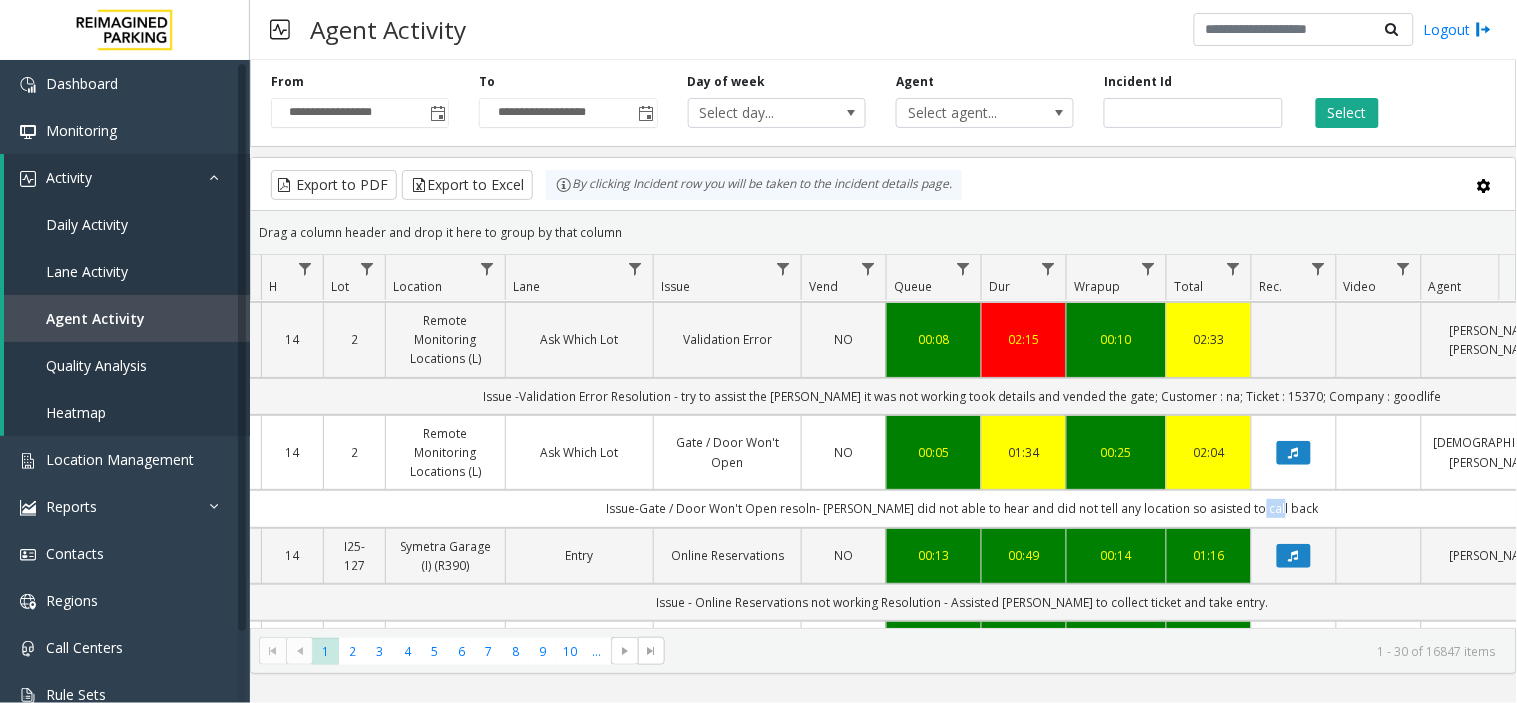click on "Issue-Gate / Door Won't Open
resoln- parker did not able to hear and did not tell any location so asisted to call back" 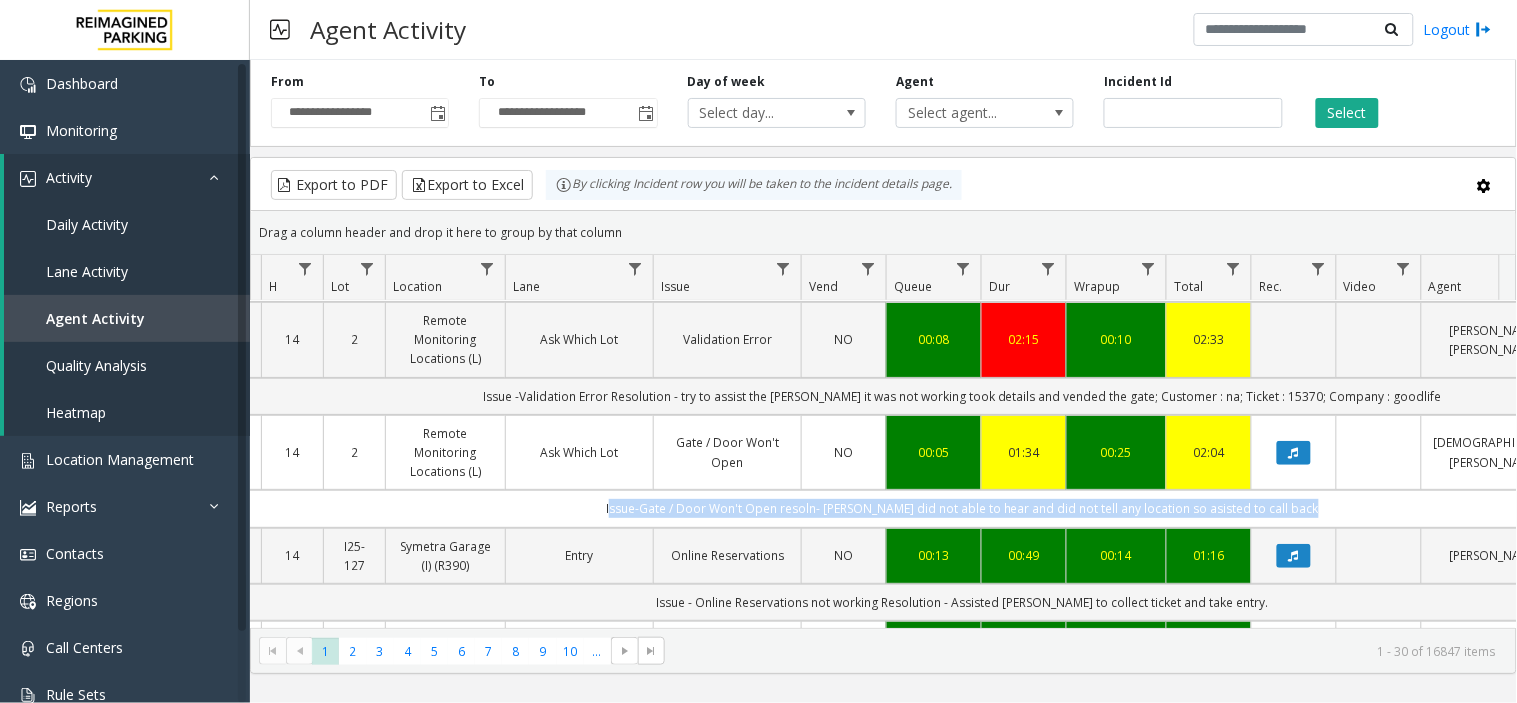 click on "Issue-Gate / Door Won't Open
resoln- parker did not able to hear and did not tell any location so asisted to call back" 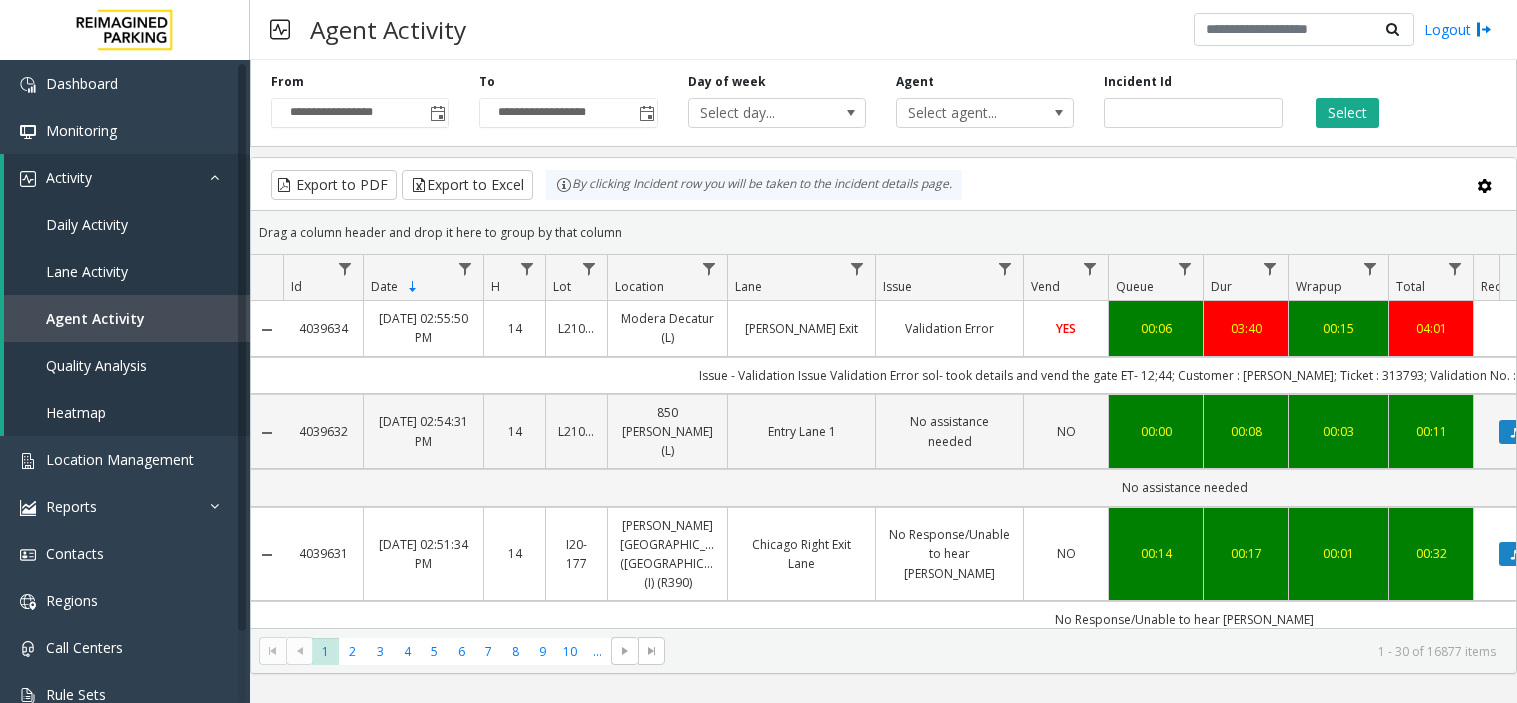 scroll, scrollTop: 0, scrollLeft: 0, axis: both 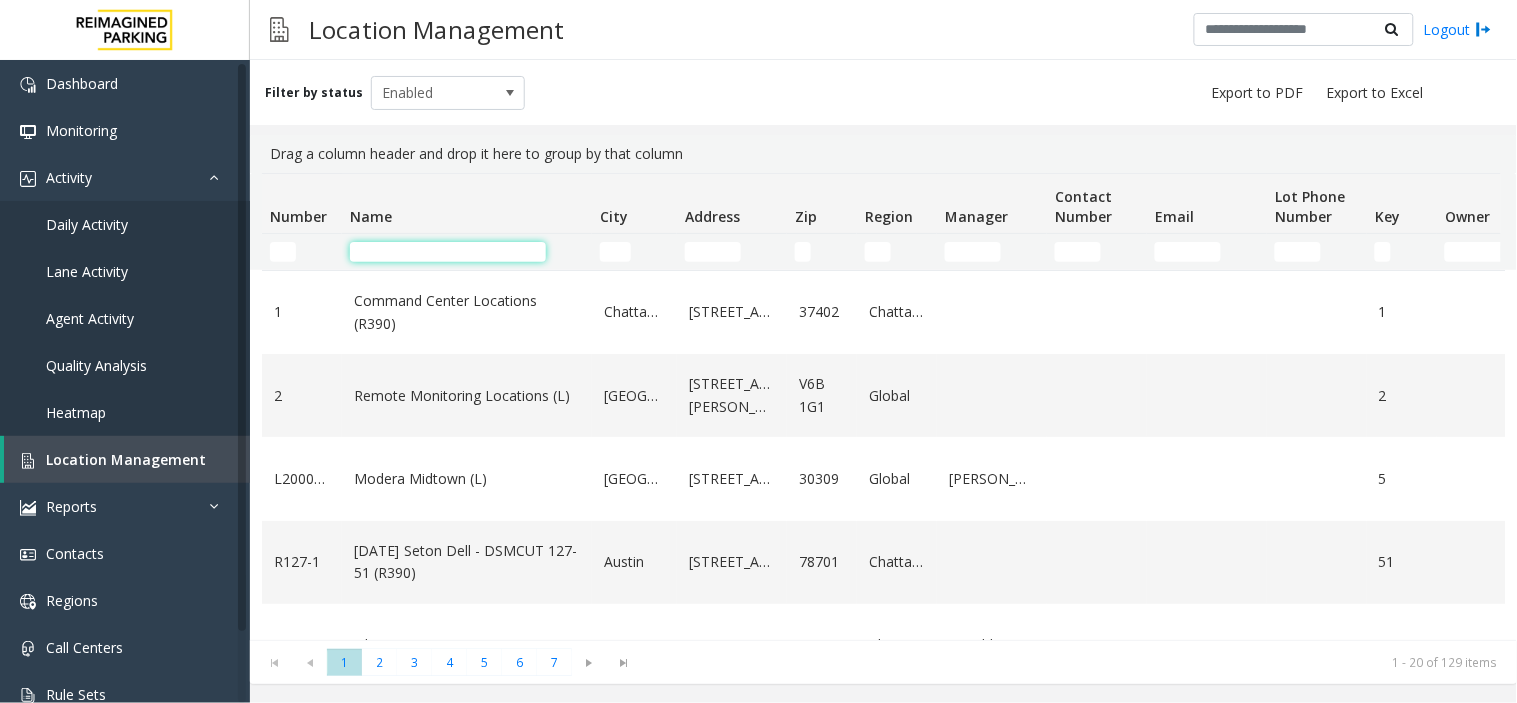 click 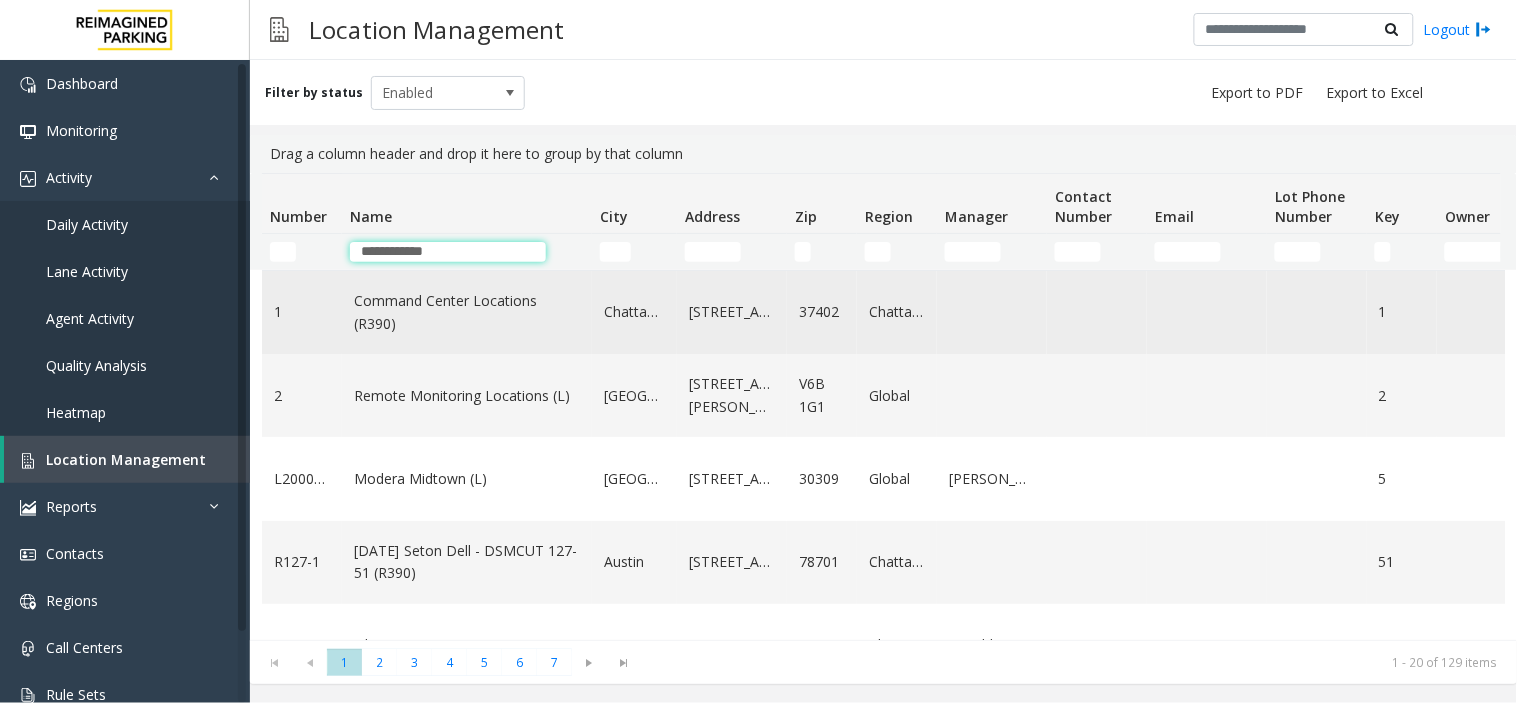 type on "**********" 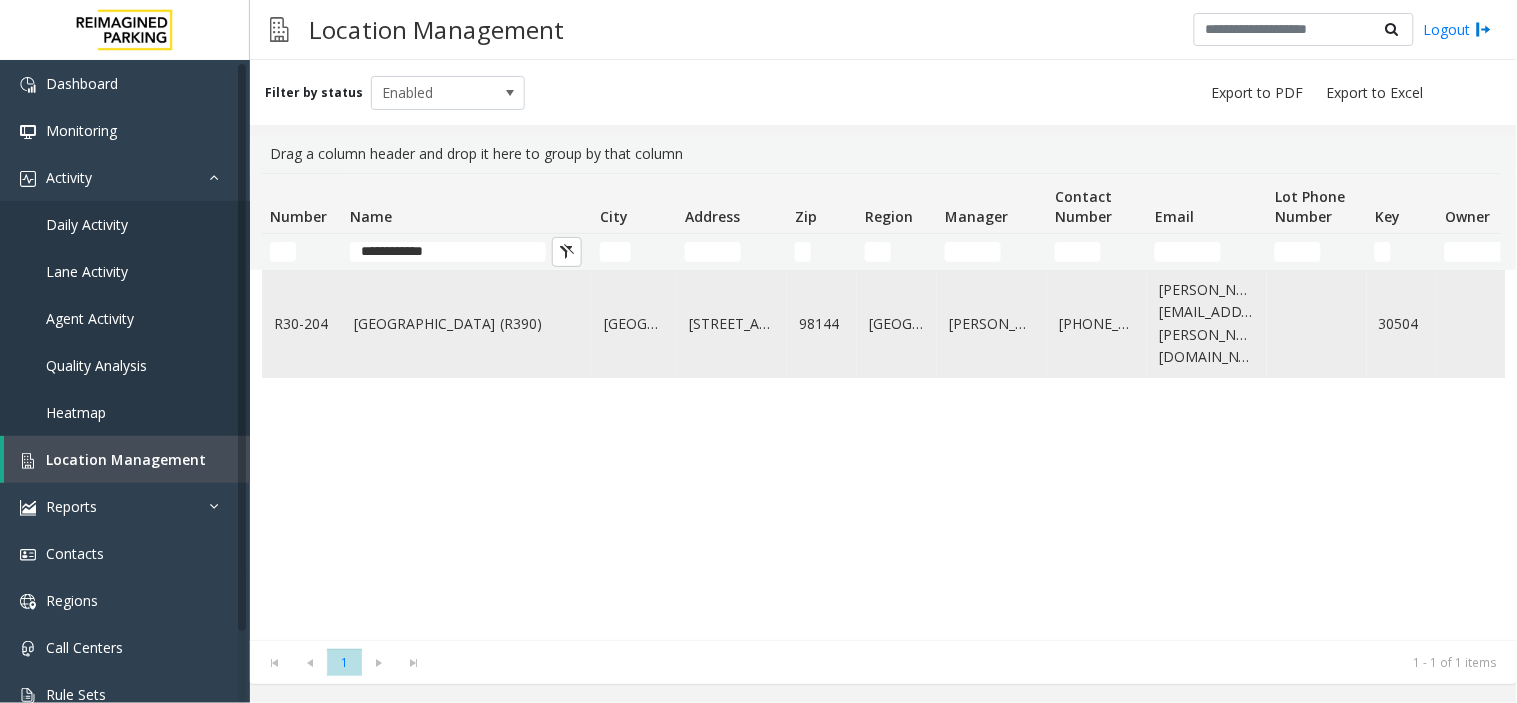 click on "Pacific Tower West Garage (R390)" 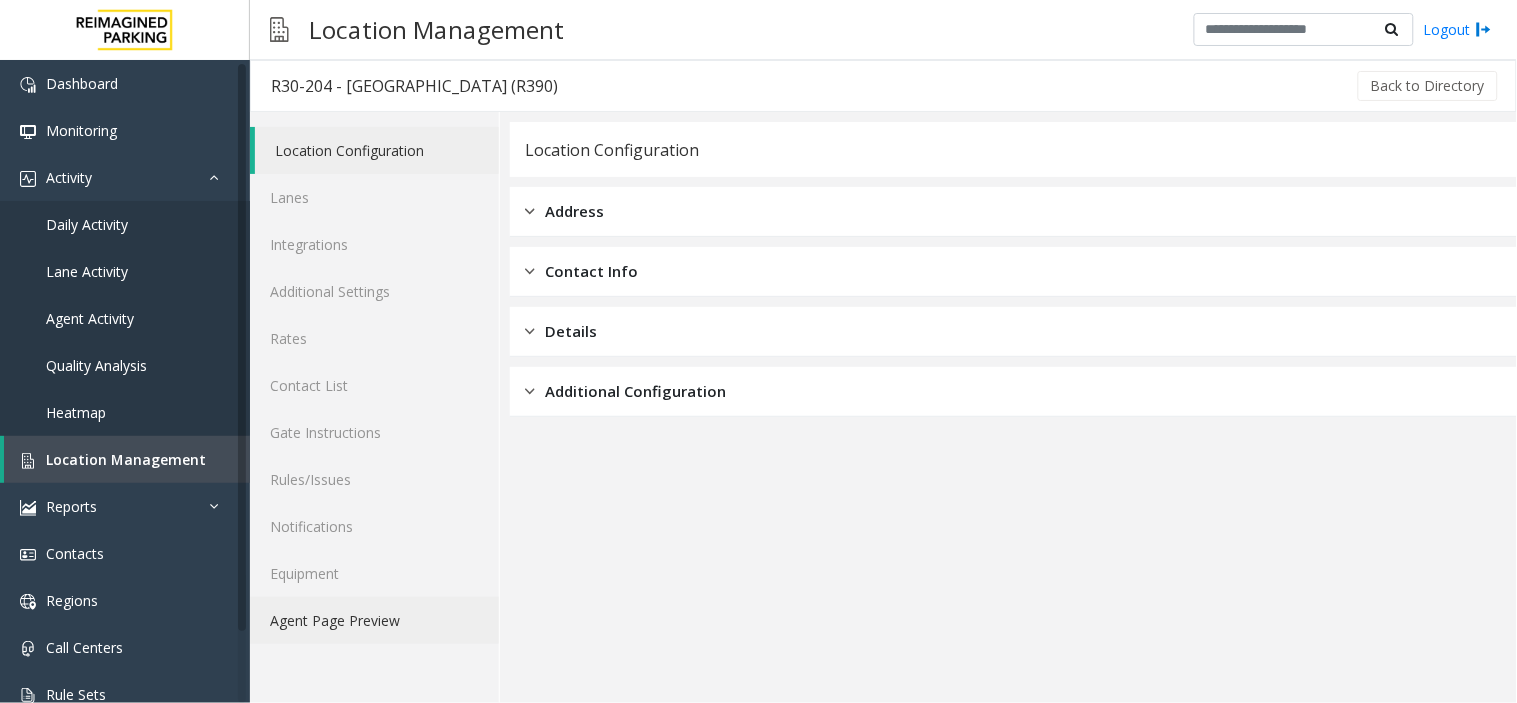 click on "Agent Page Preview" 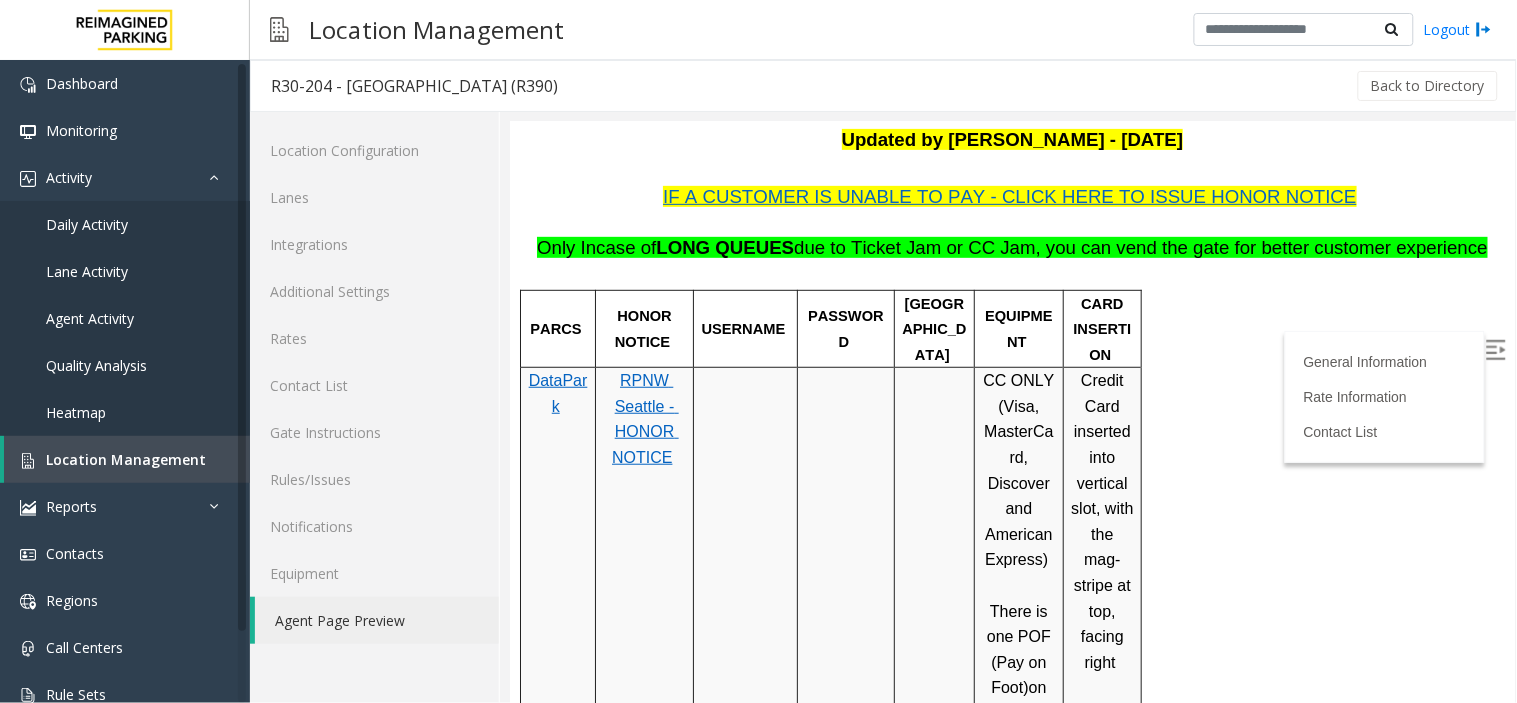 click at bounding box center [1495, 349] 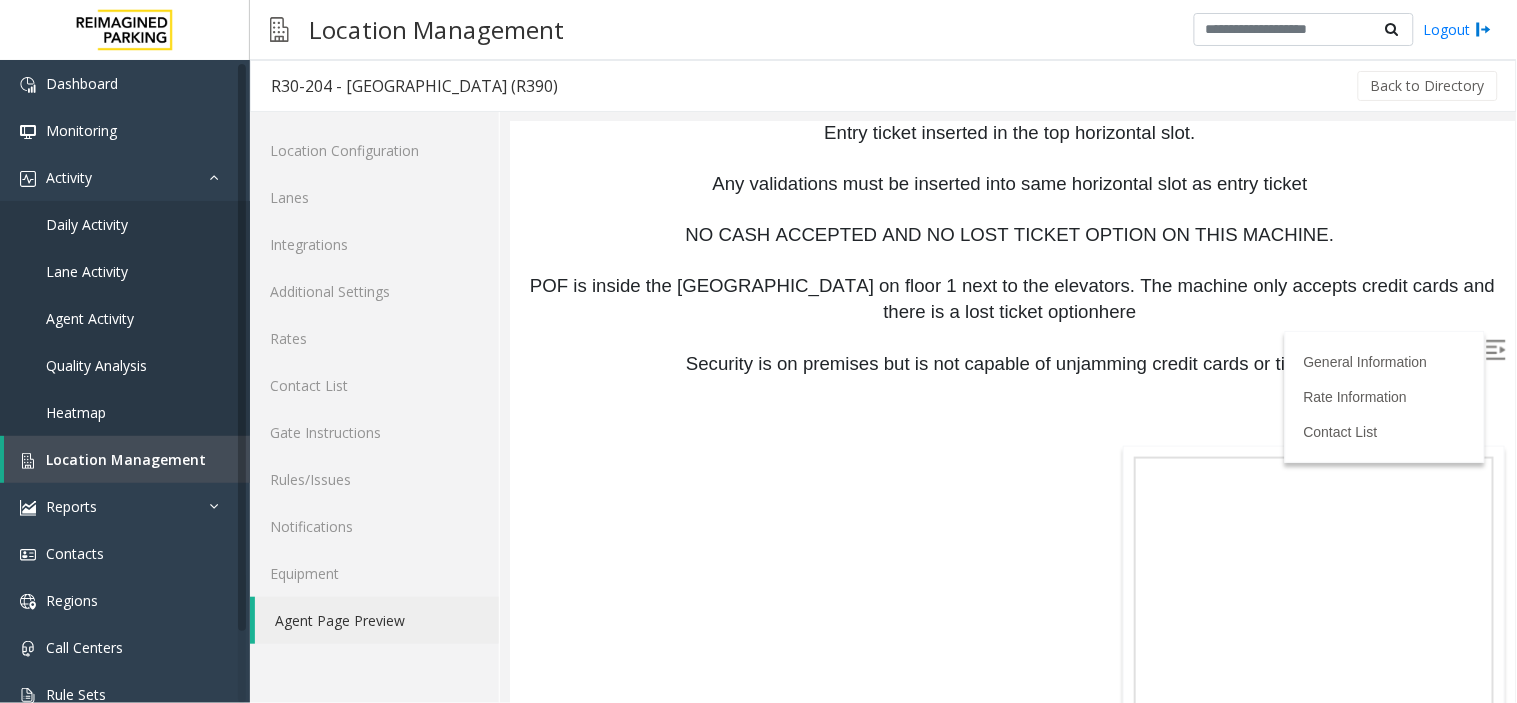 scroll, scrollTop: 3008, scrollLeft: 0, axis: vertical 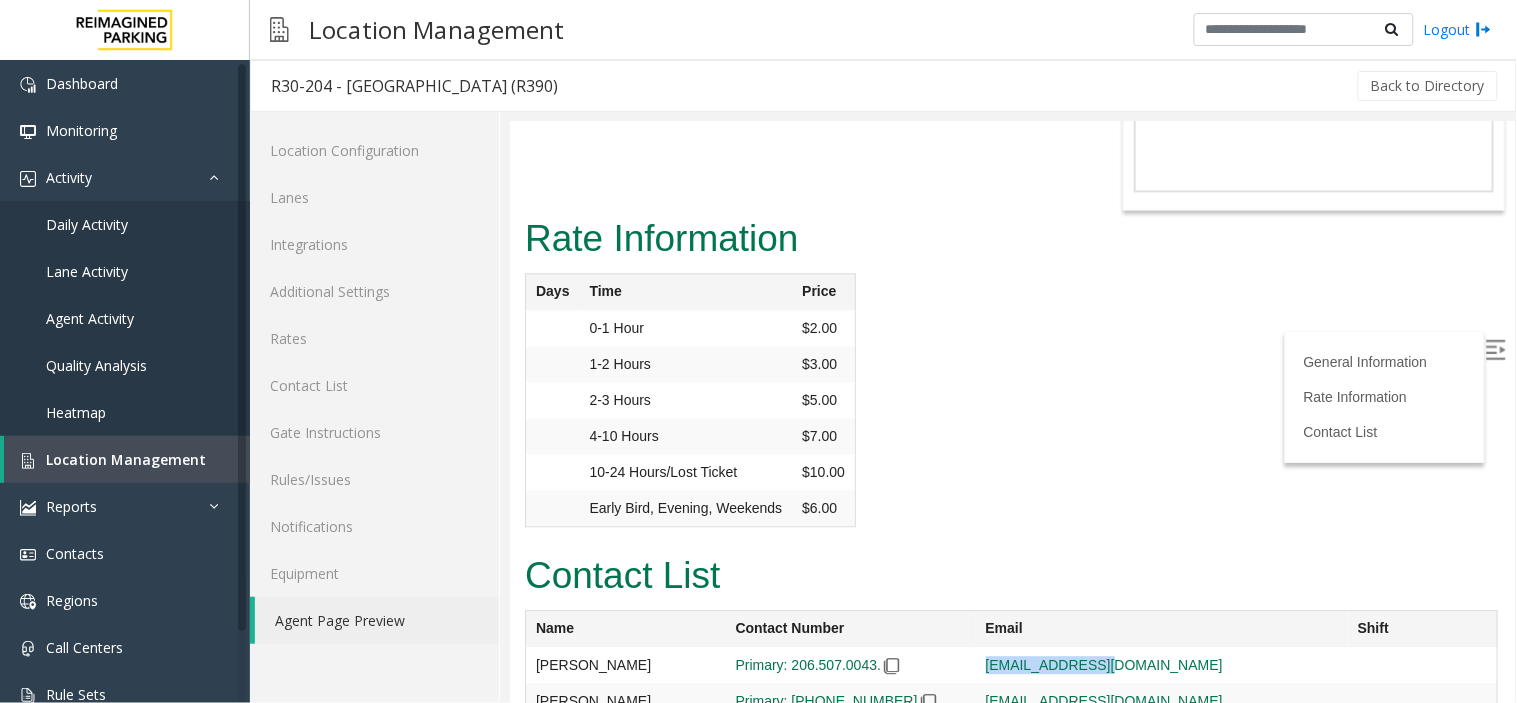 drag, startPoint x: 1162, startPoint y: 524, endPoint x: 925, endPoint y: 522, distance: 237.00844 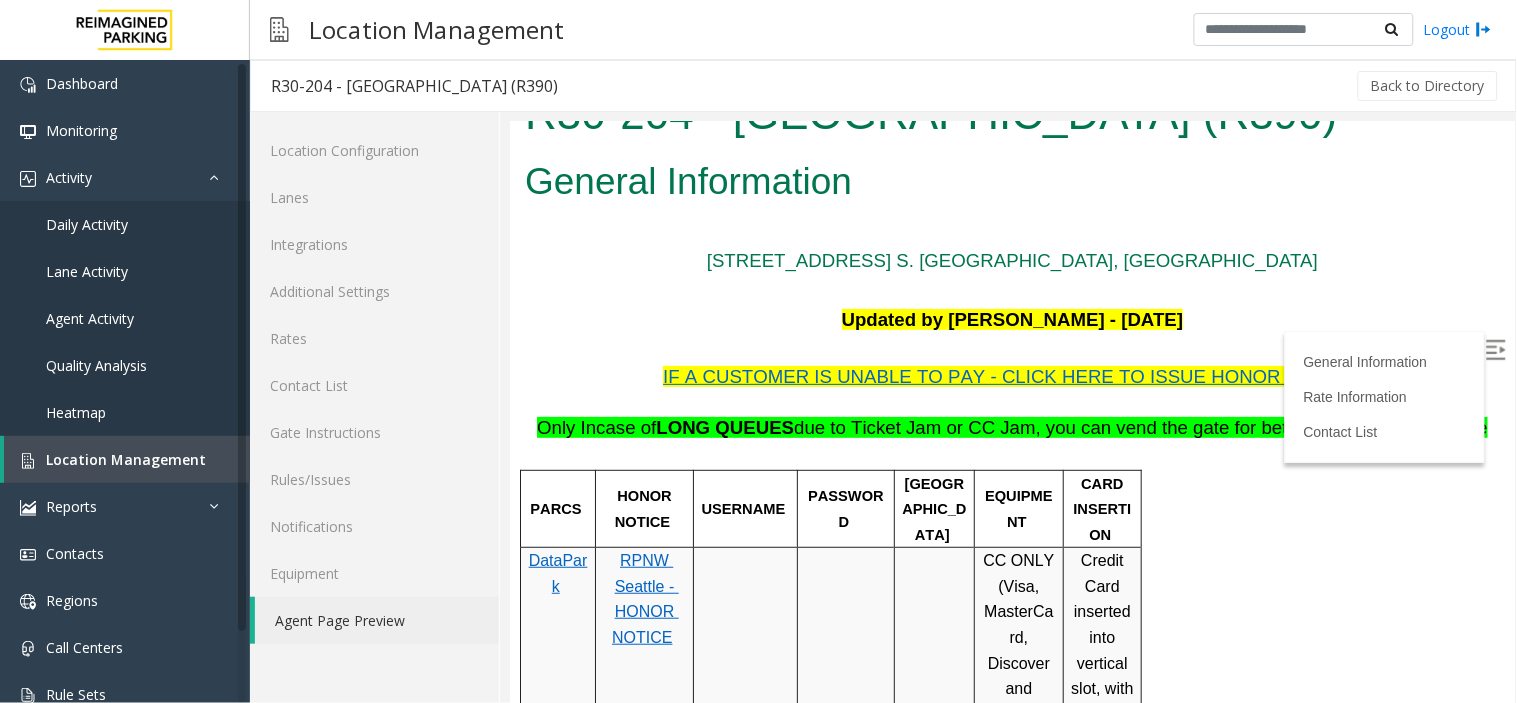 scroll, scrollTop: 0, scrollLeft: 0, axis: both 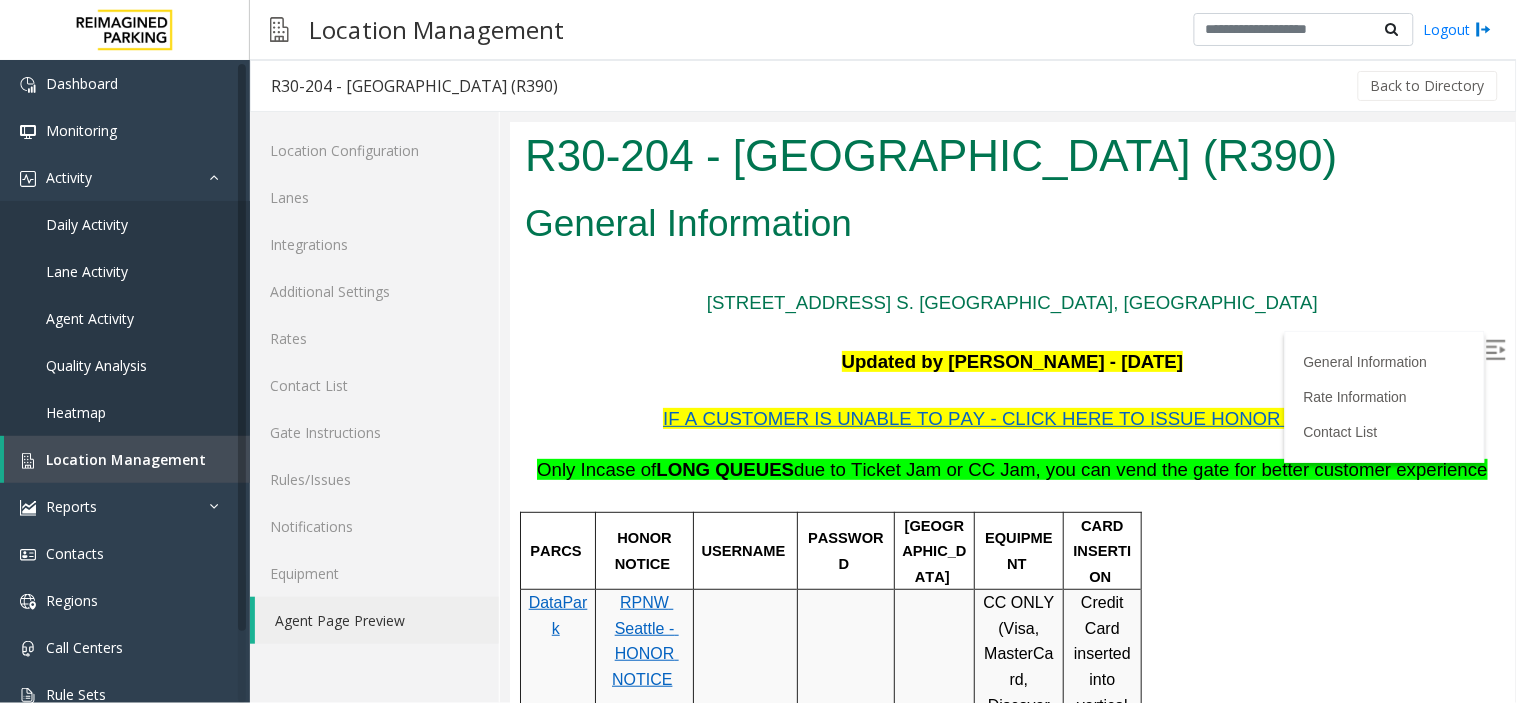 click on "R30-204 - Pacific Tower West Garage (R390)" at bounding box center [1011, 155] 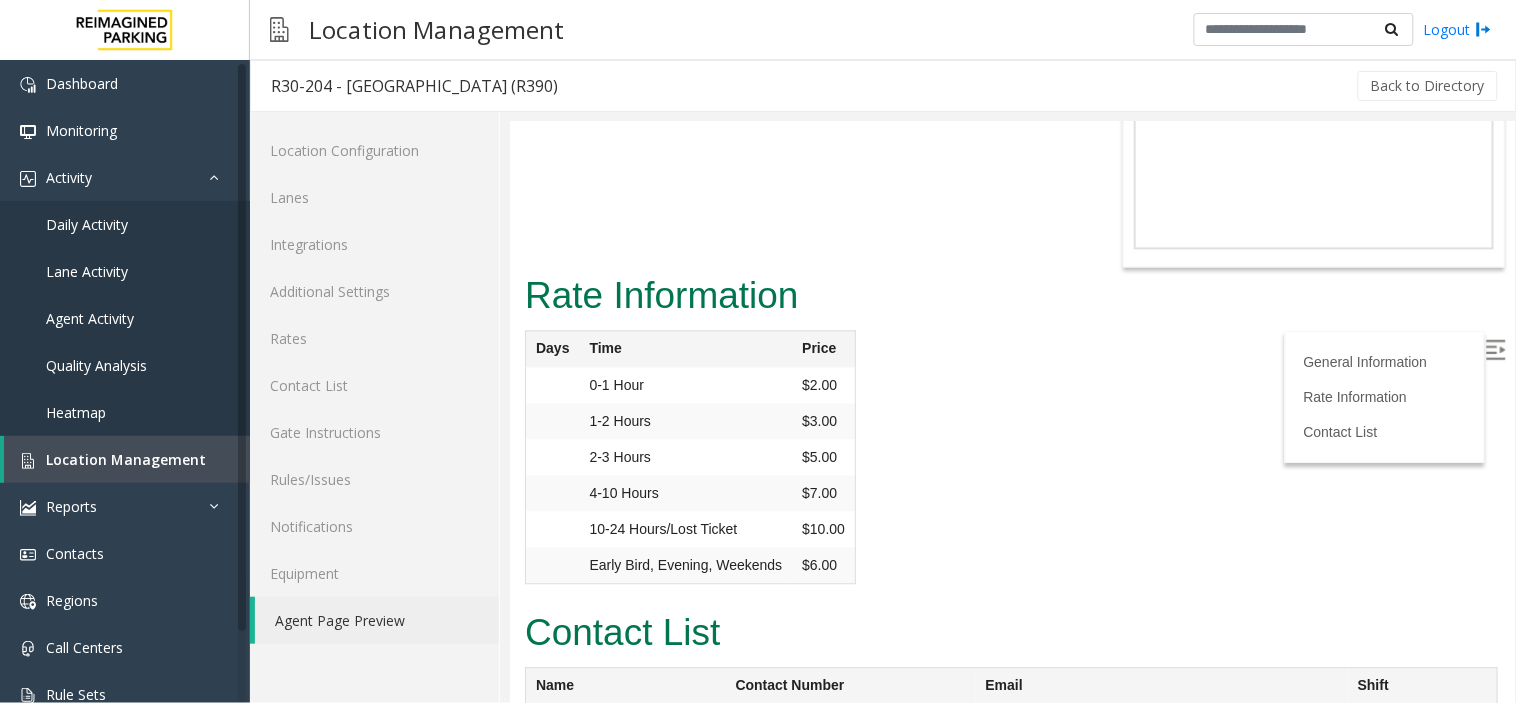 scroll, scrollTop: 3008, scrollLeft: 0, axis: vertical 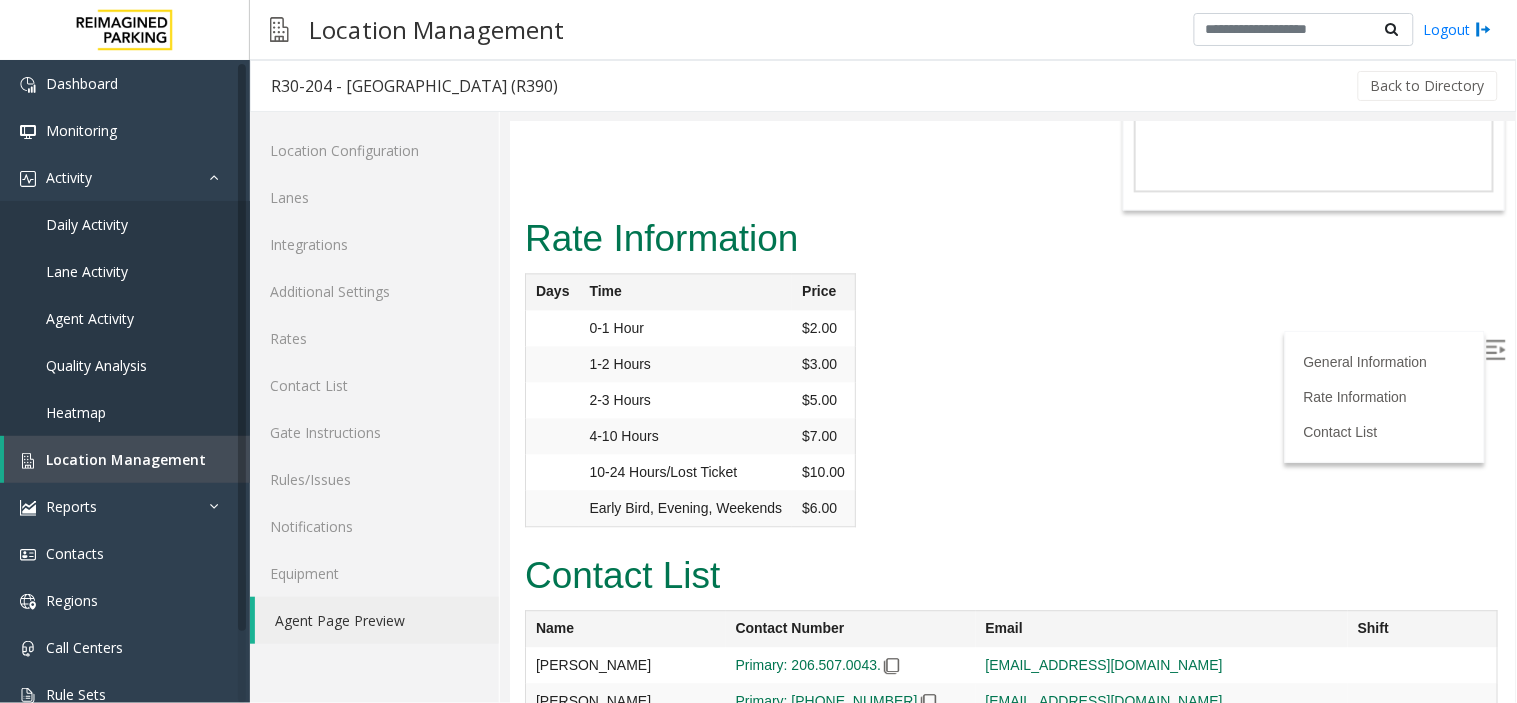 copy on "eleyas.abrha@reimaginedparking.com" 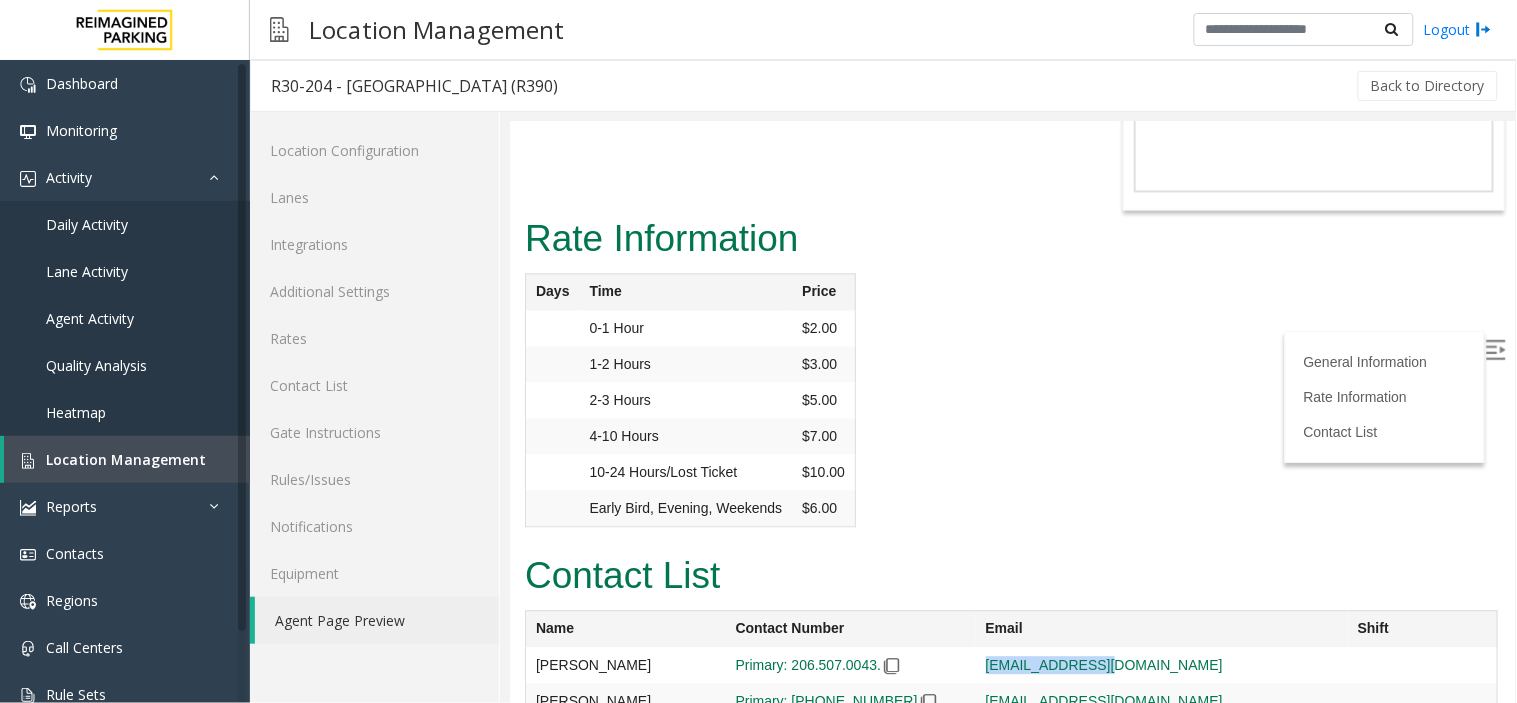 drag, startPoint x: 1176, startPoint y: 511, endPoint x: 962, endPoint y: 511, distance: 214 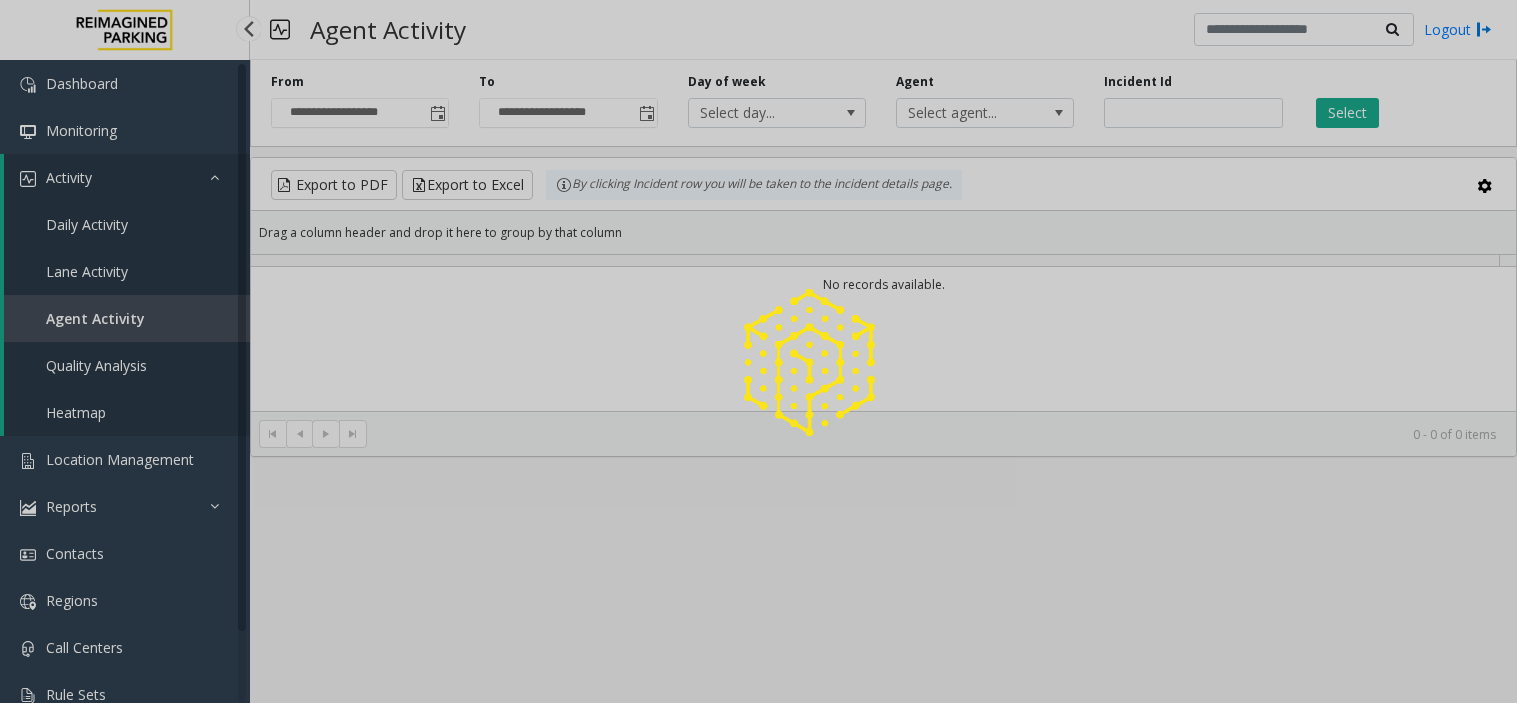 scroll, scrollTop: 0, scrollLeft: 0, axis: both 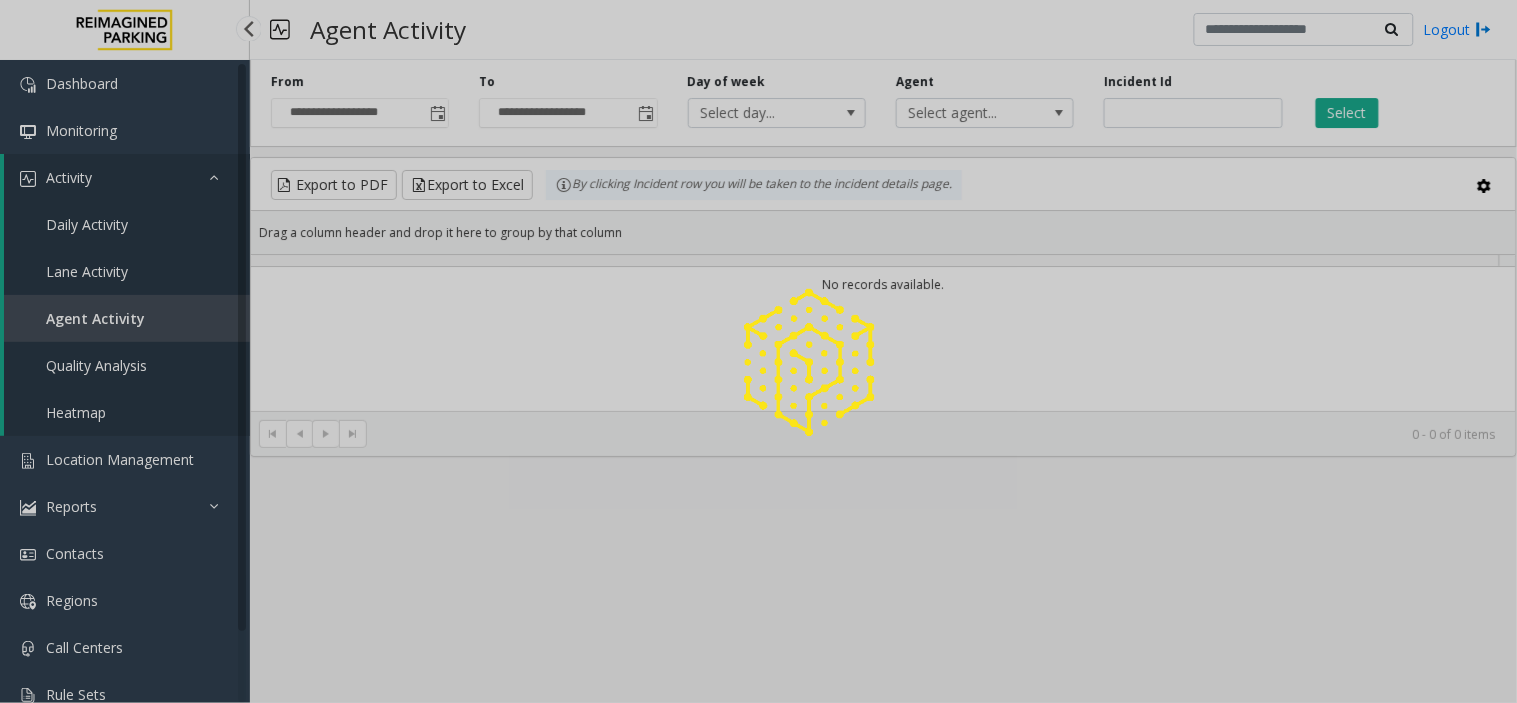 click 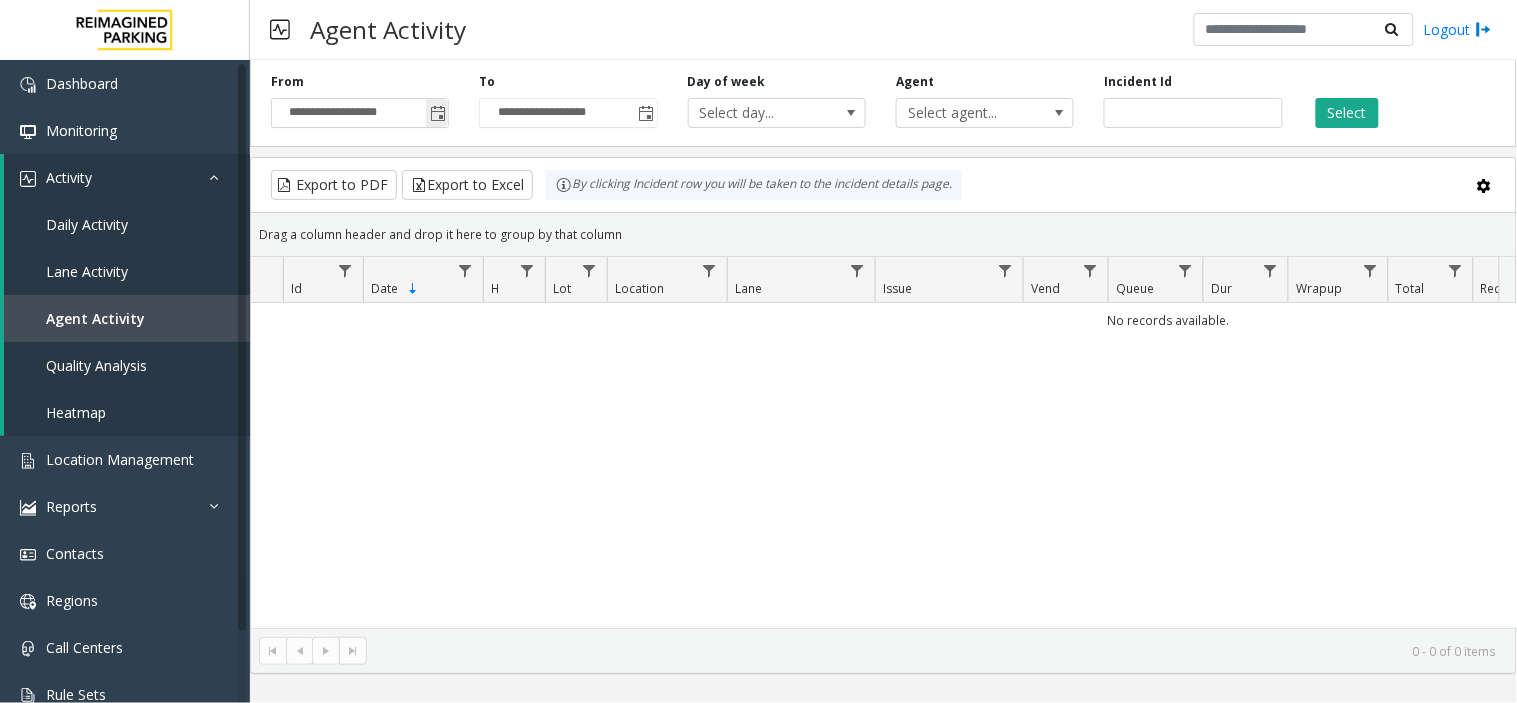 click 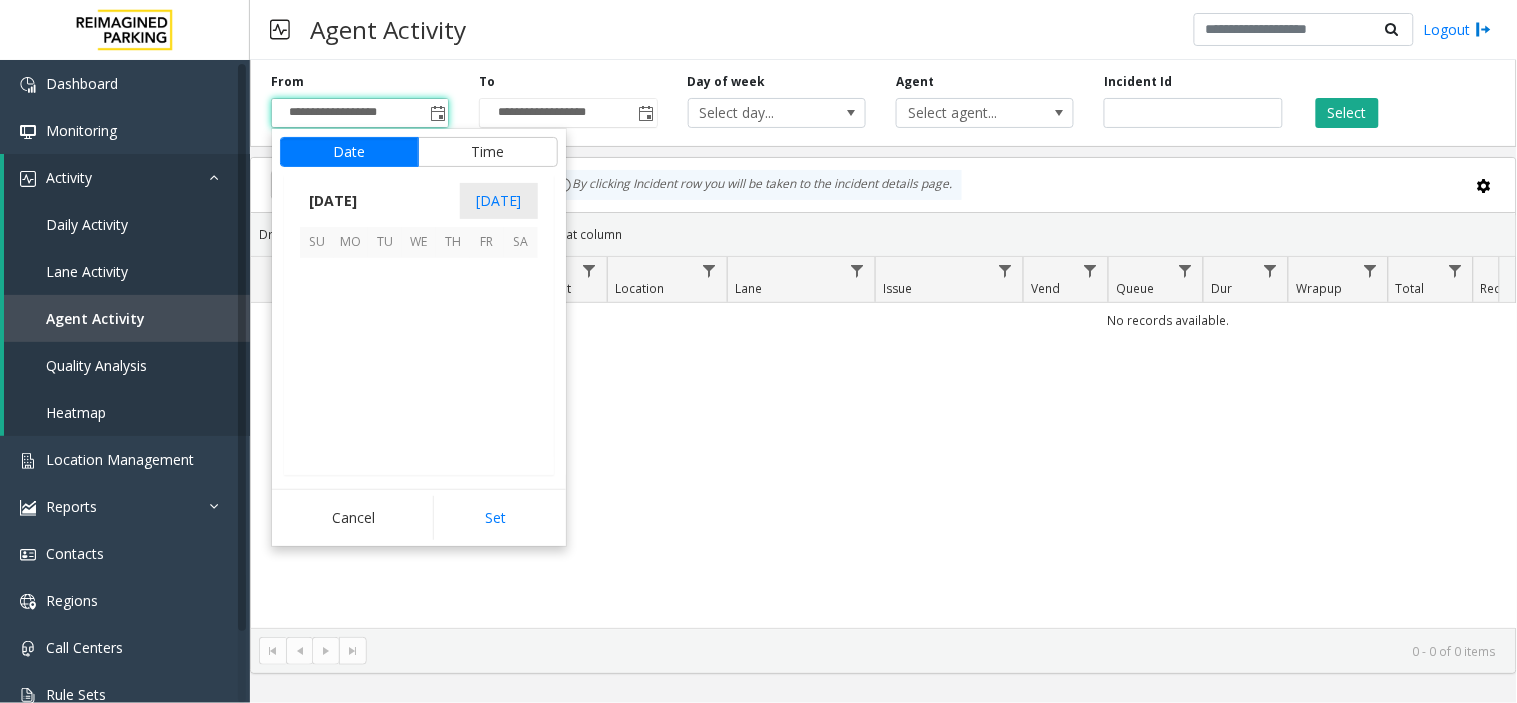 scroll, scrollTop: 358354, scrollLeft: 0, axis: vertical 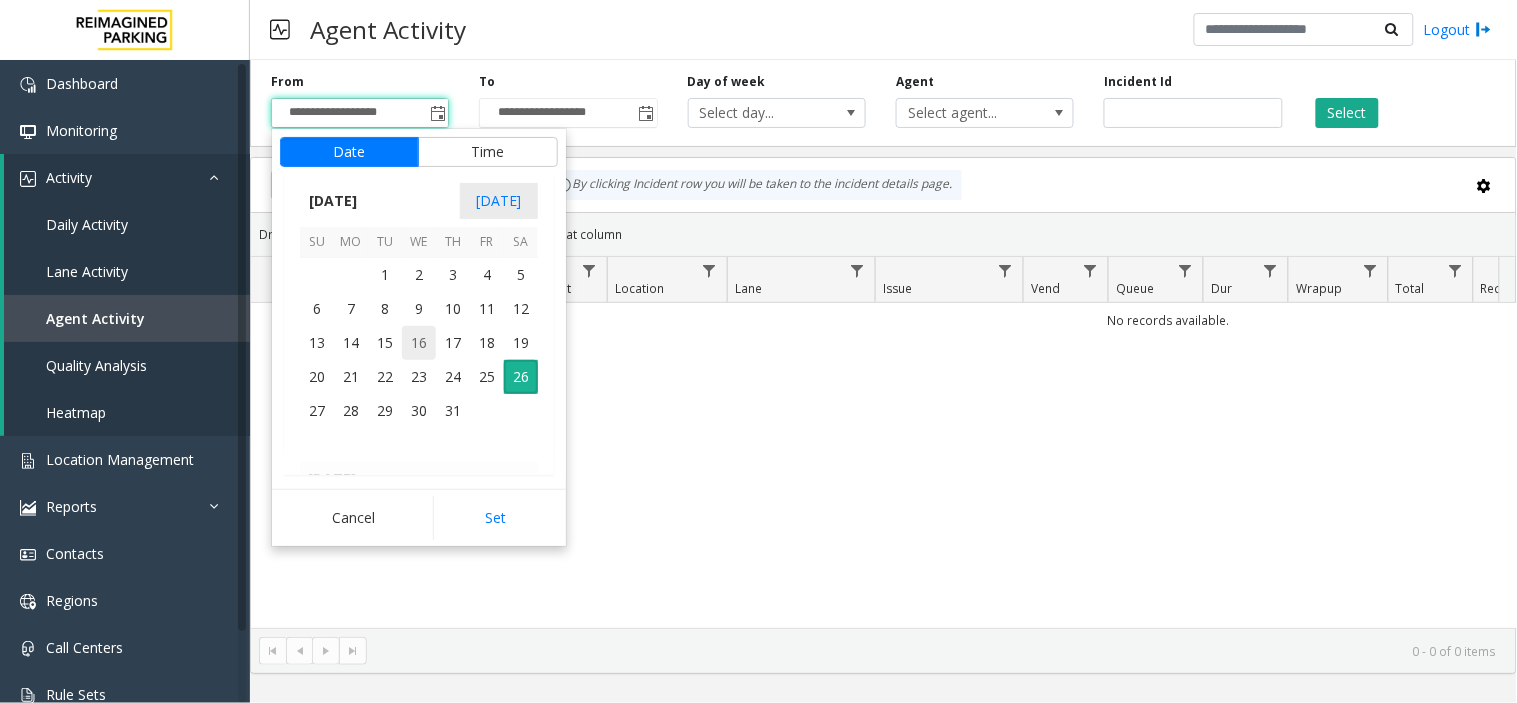 click on "16" at bounding box center [419, 343] 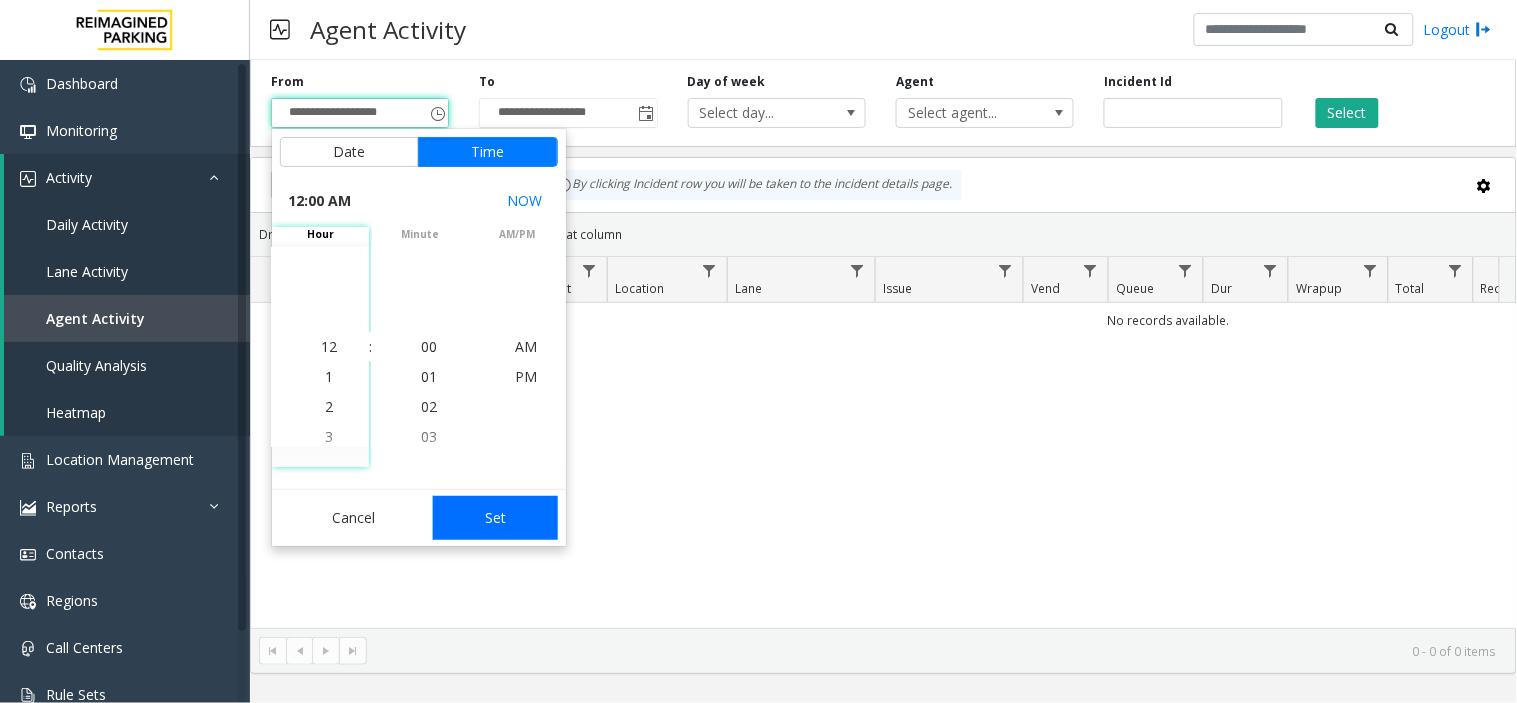 click on "Set" 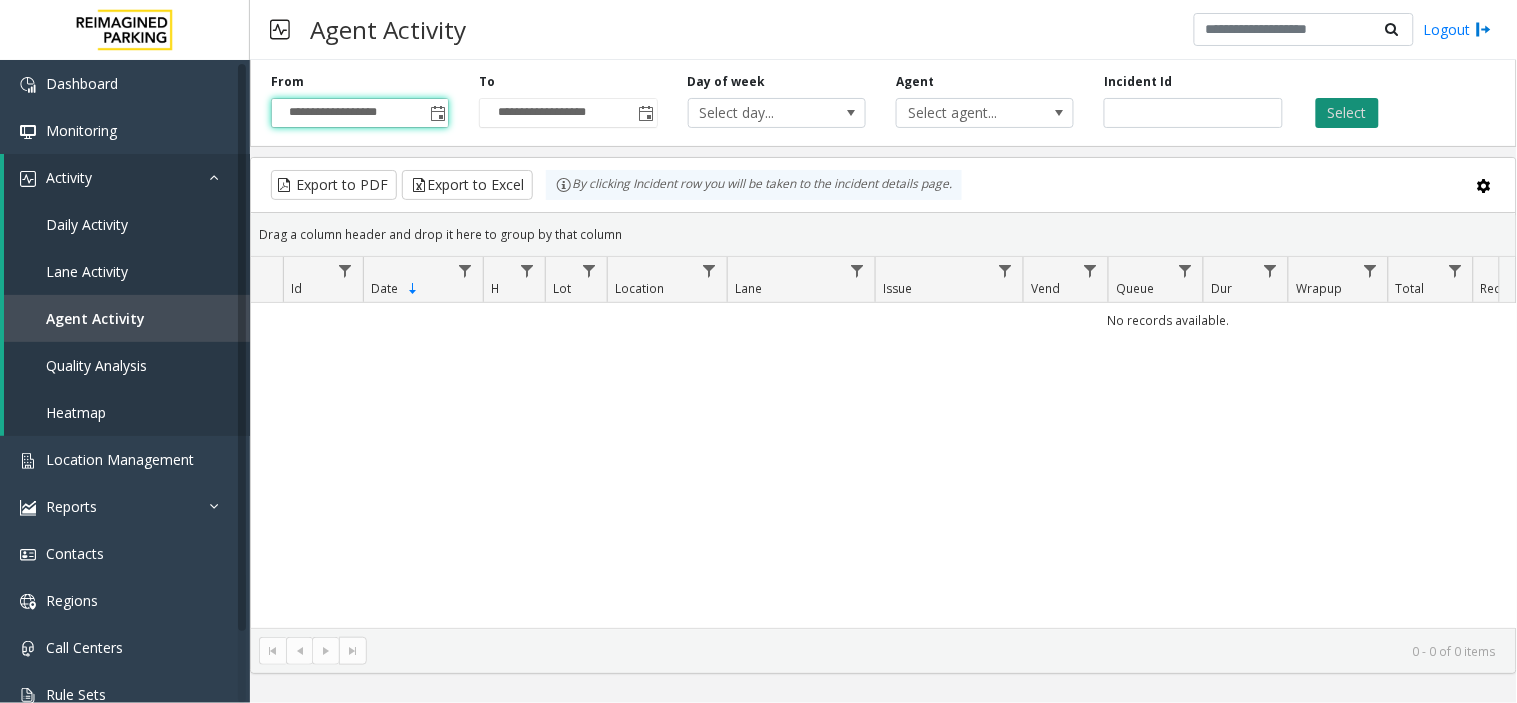 click on "Select" 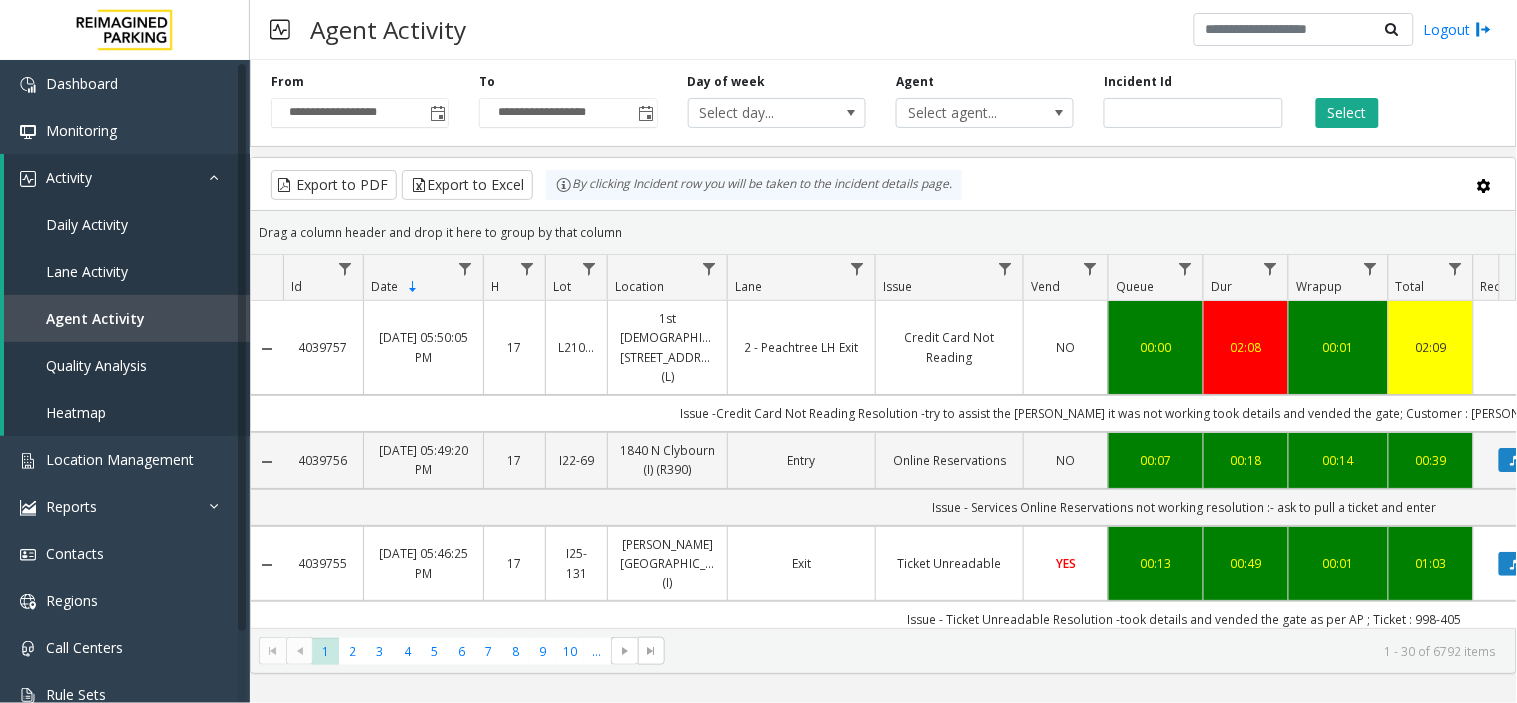 drag, startPoint x: 694, startPoint y: 406, endPoint x: 716, endPoint y: 402, distance: 22.36068 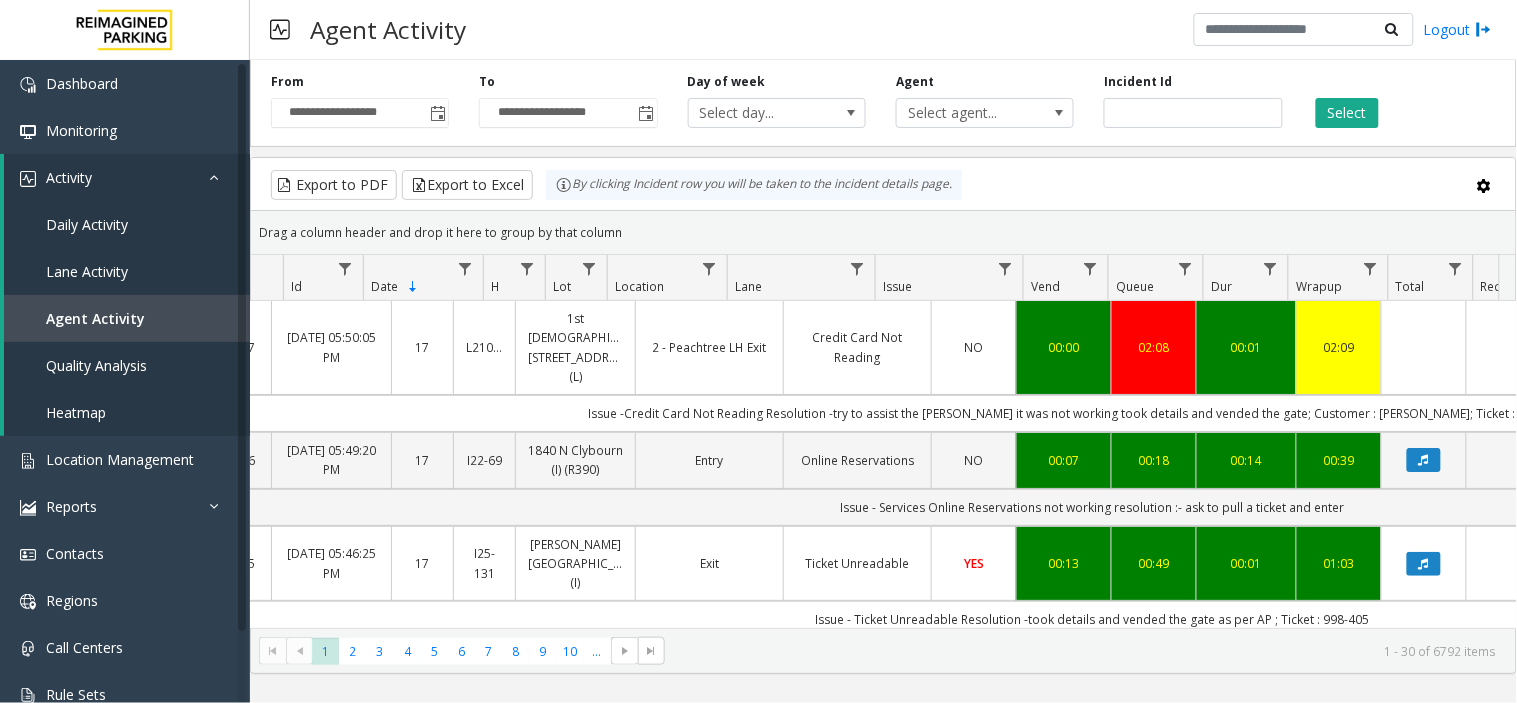 scroll, scrollTop: 0, scrollLeft: 326, axis: horizontal 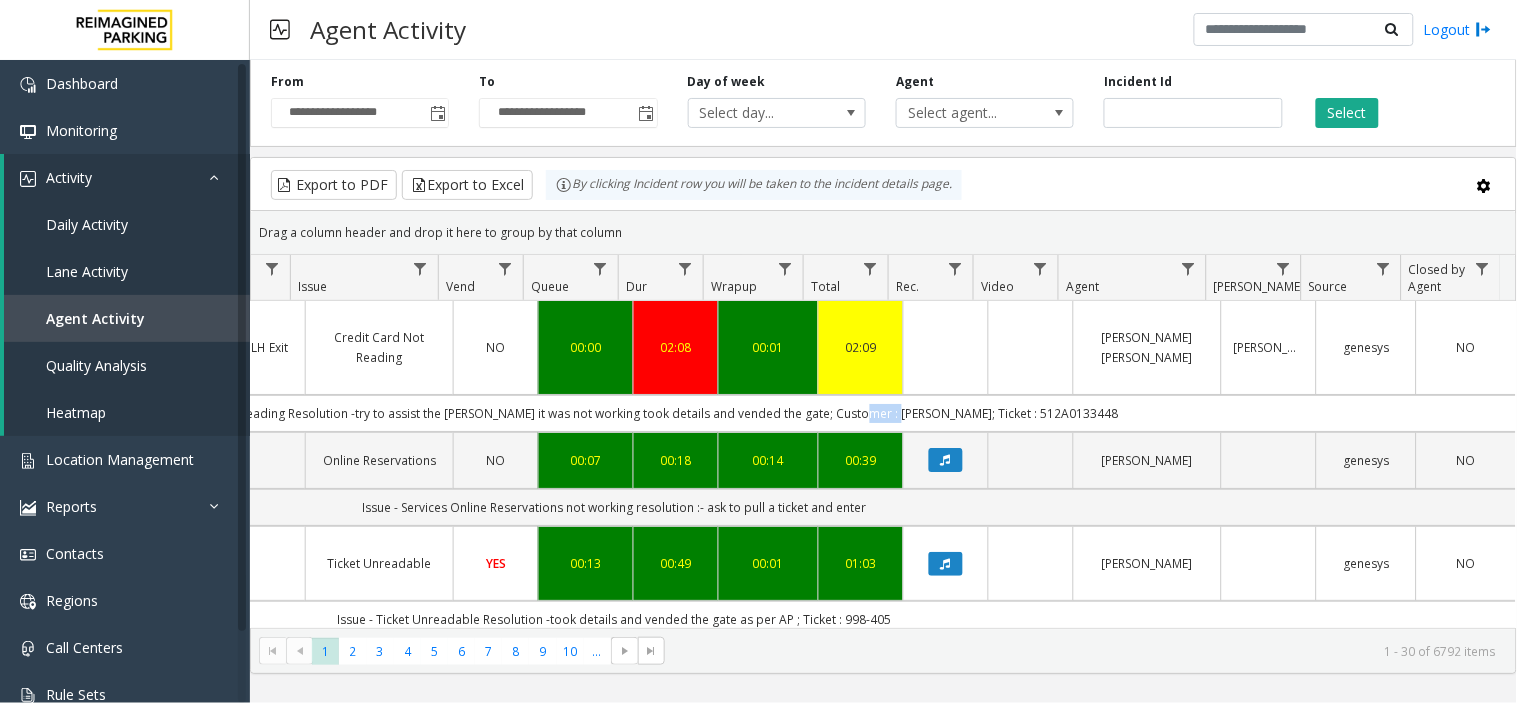 click on "Issue -Credit Card Not Reading
Resolution -try to assist the parker it was not working took details and vended the gate; Customer : KAHLER; Ticket : 512A0133448" 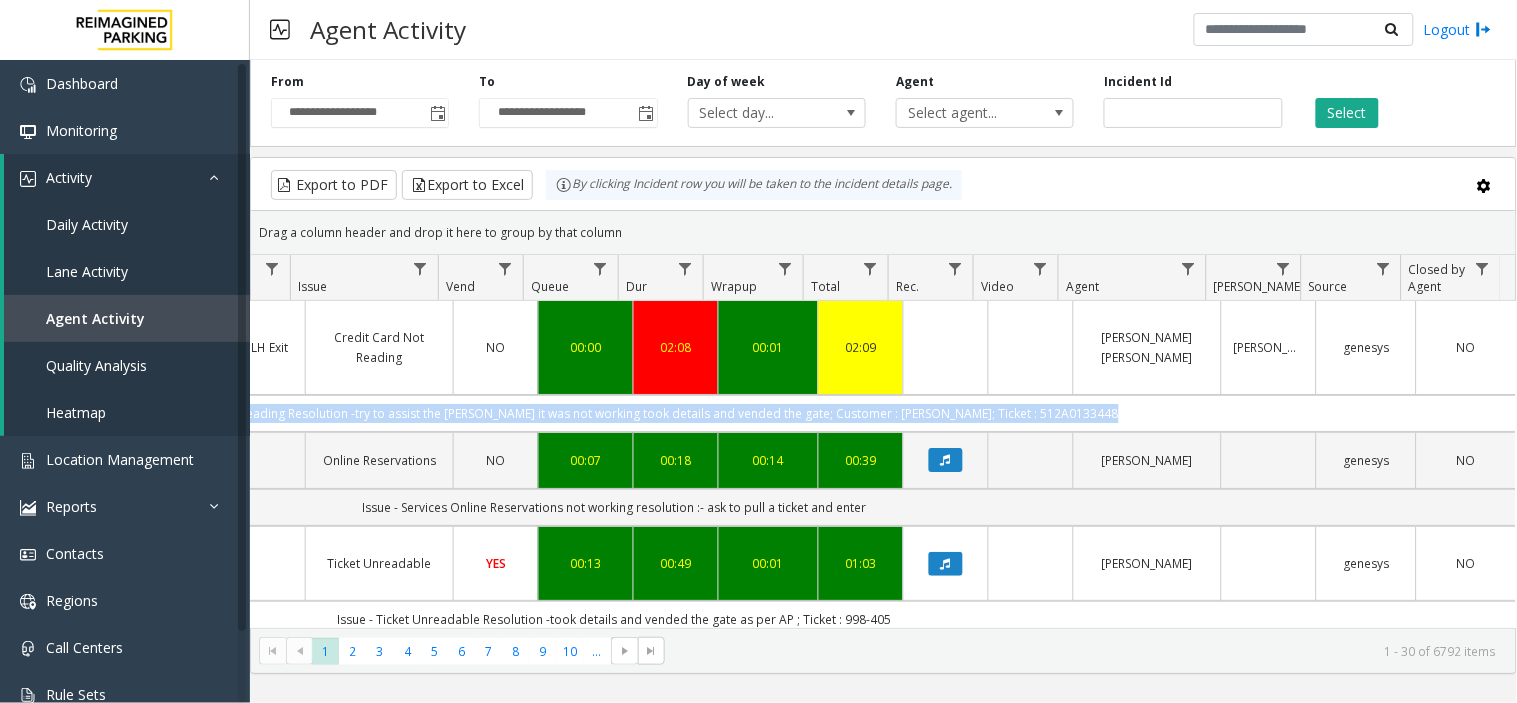 click on "Issue -Credit Card Not Reading
Resolution -try to assist the parker it was not working took details and vended the gate; Customer : KAHLER; Ticket : 512A0133448" 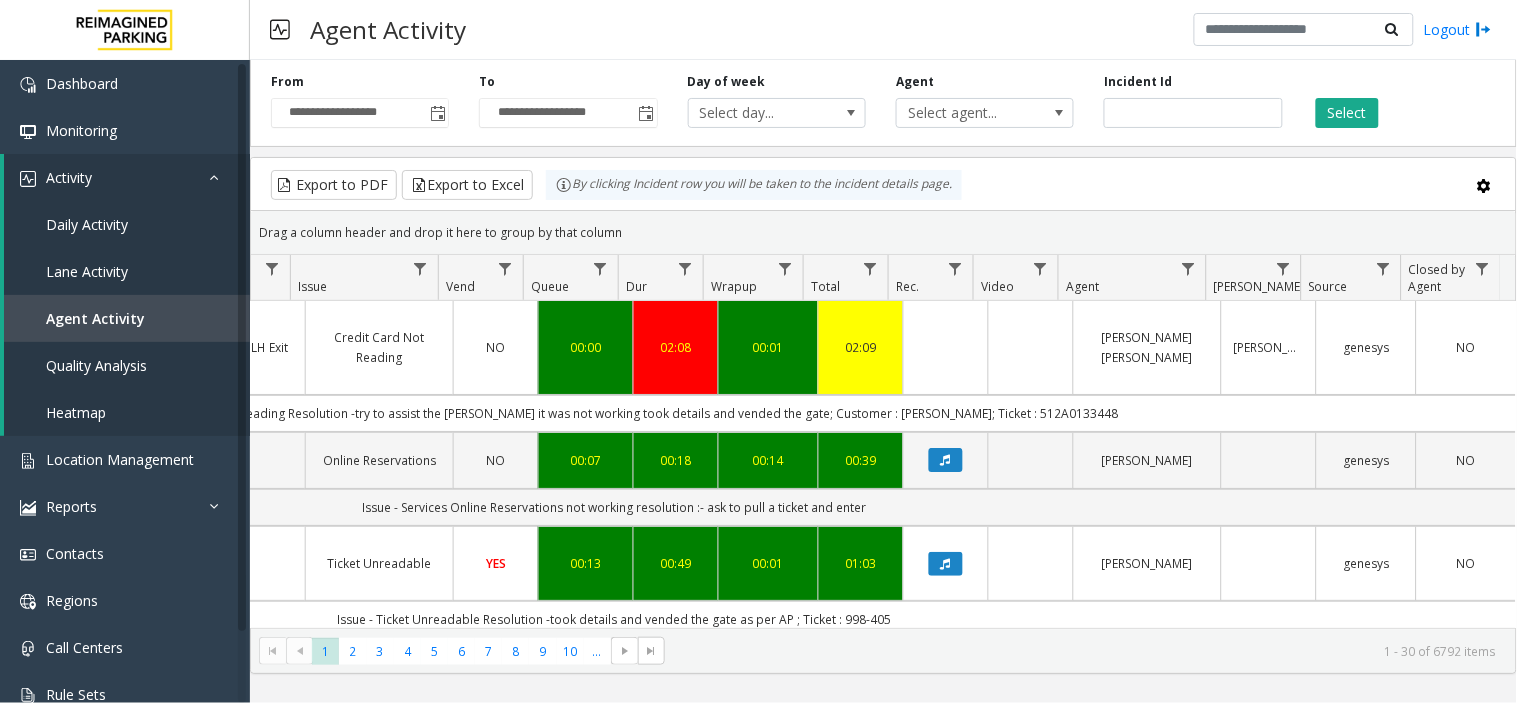 click on "Issue -Credit Card Not Reading
Resolution -try to assist the parker it was not working took details and vended the gate; Customer : KAHLER; Ticket : 512A0133448" 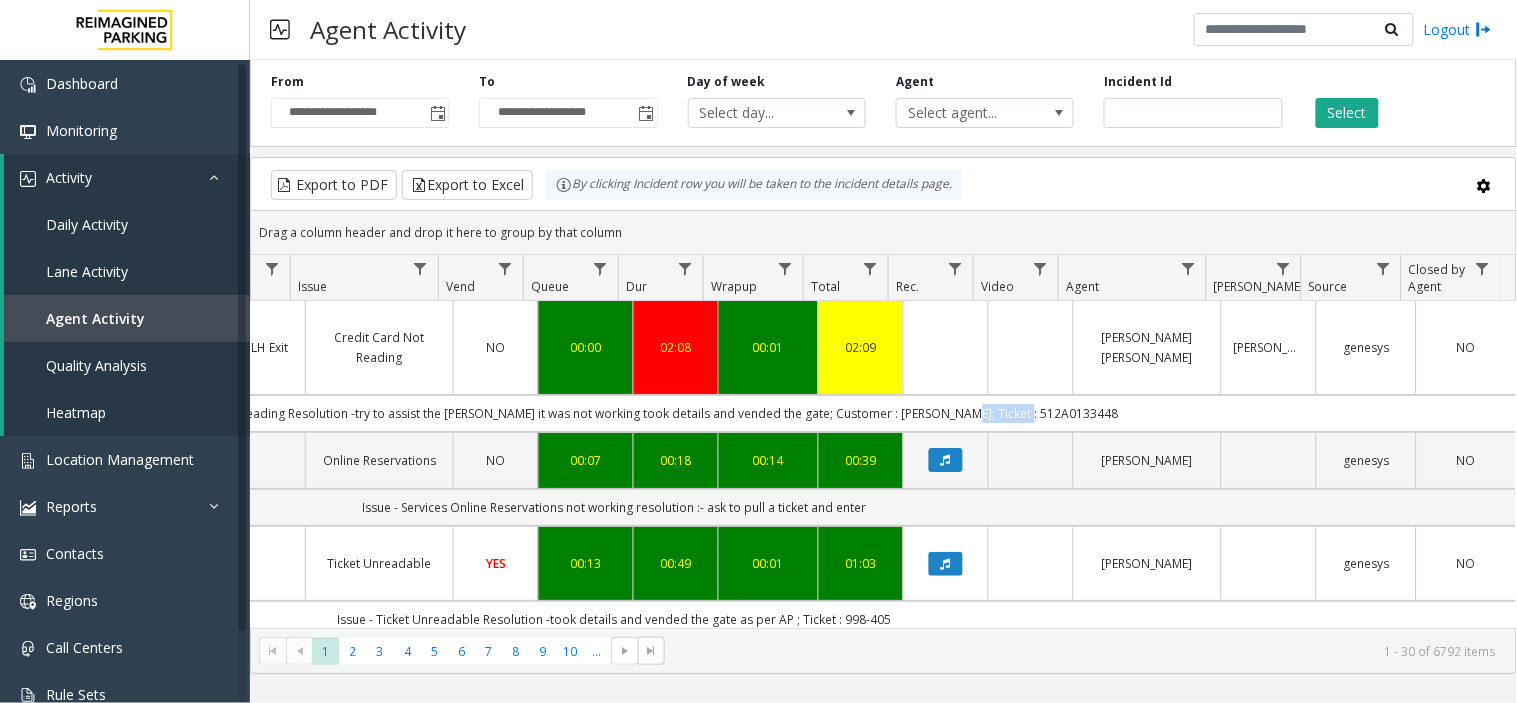 click on "Issue -Credit Card Not Reading
Resolution -try to assist the parker it was not working took details and vended the gate; Customer : KAHLER; Ticket : 512A0133448" 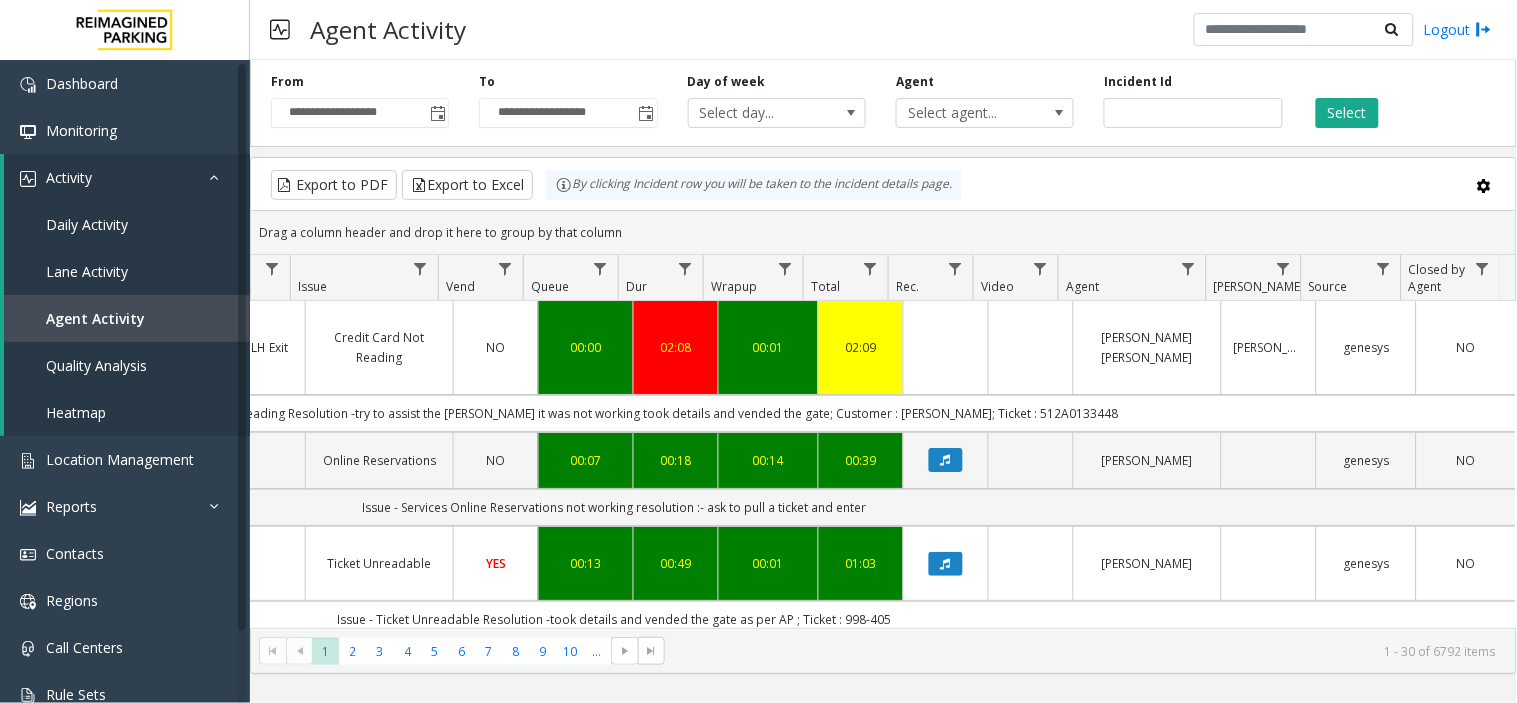 click on "Issue -Credit Card Not Reading
Resolution -try to assist the parker it was not working took details and vended the gate; Customer : KAHLER; Ticket : 512A0133448" 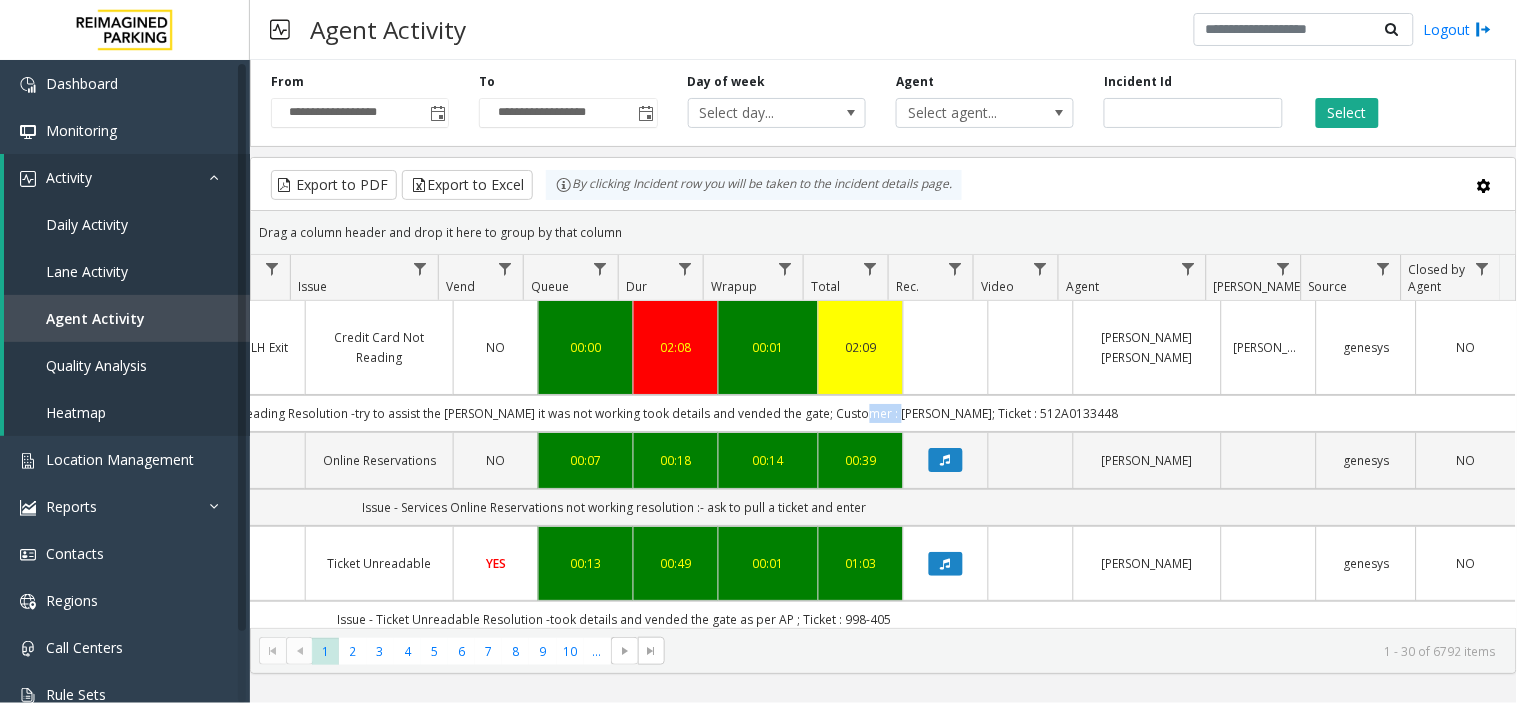 click on "Issue -Credit Card Not Reading
Resolution -try to assist the parker it was not working took details and vended the gate; Customer : KAHLER; Ticket : 512A0133448" 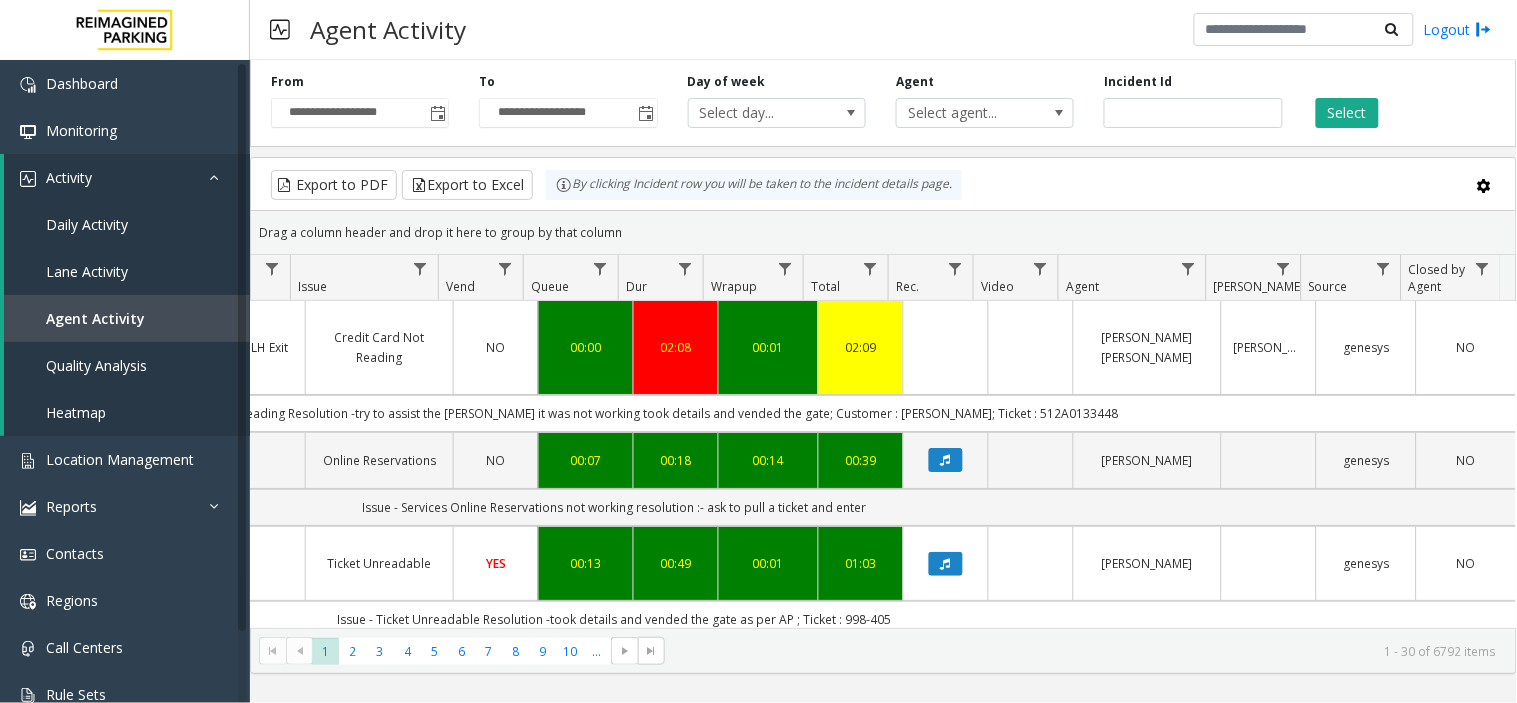 click on "Issue -Credit Card Not Reading
Resolution -try to assist the parker it was not working took details and vended the gate; Customer : KAHLER; Ticket : 512A0133448" 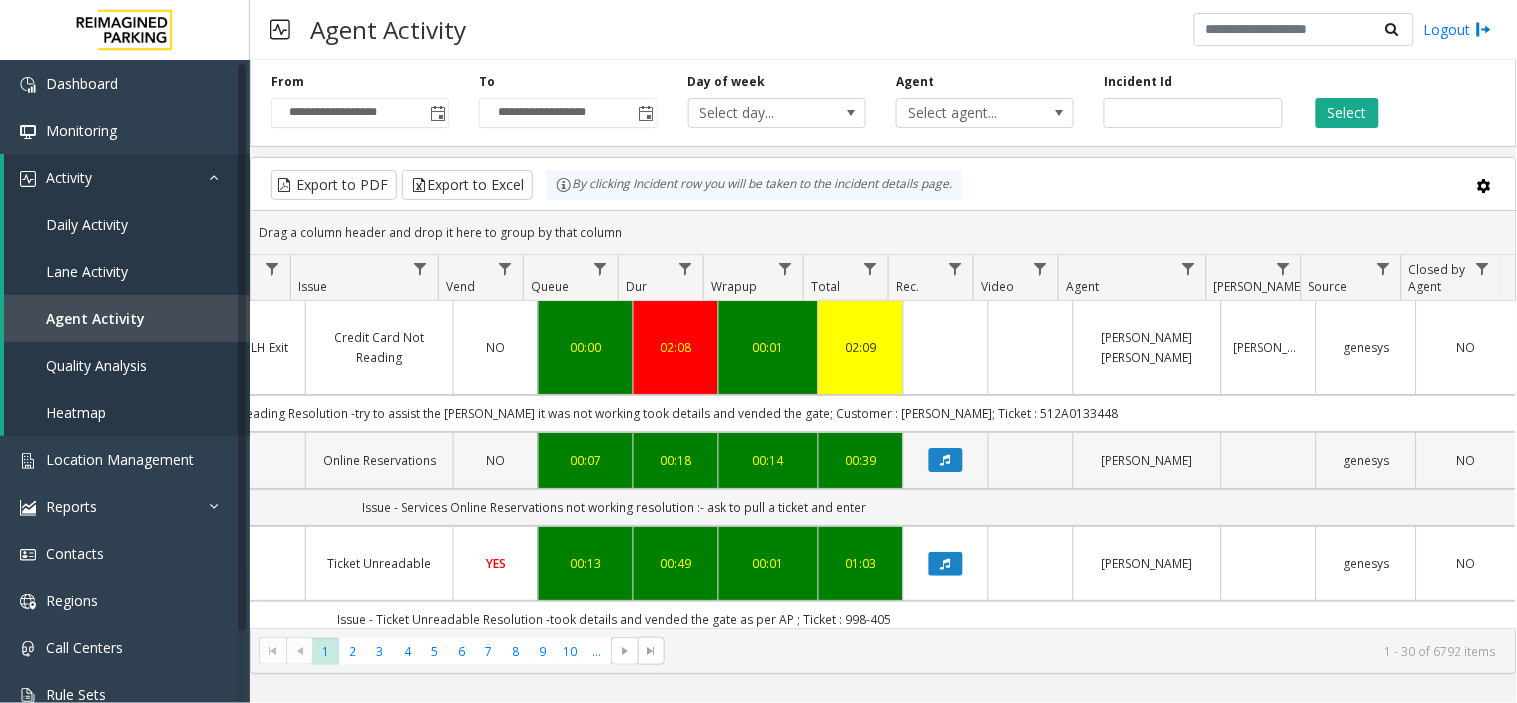 scroll, scrollTop: 1, scrollLeft: 365, axis: both 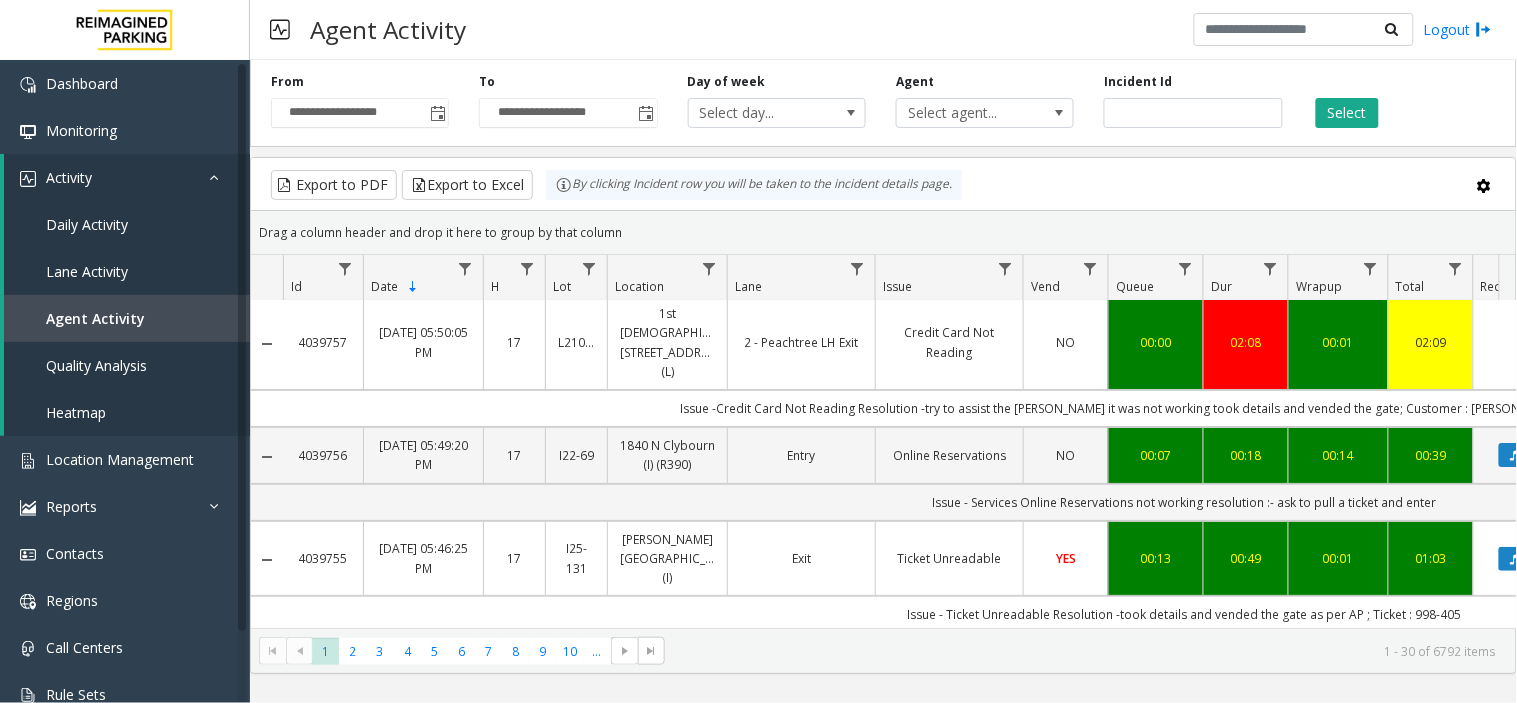 click on "Issue -Credit Card Not Reading
Resolution -try to assist the parker it was not working took details and vended the gate; Customer : KAHLER; Ticket : 512A0133448" 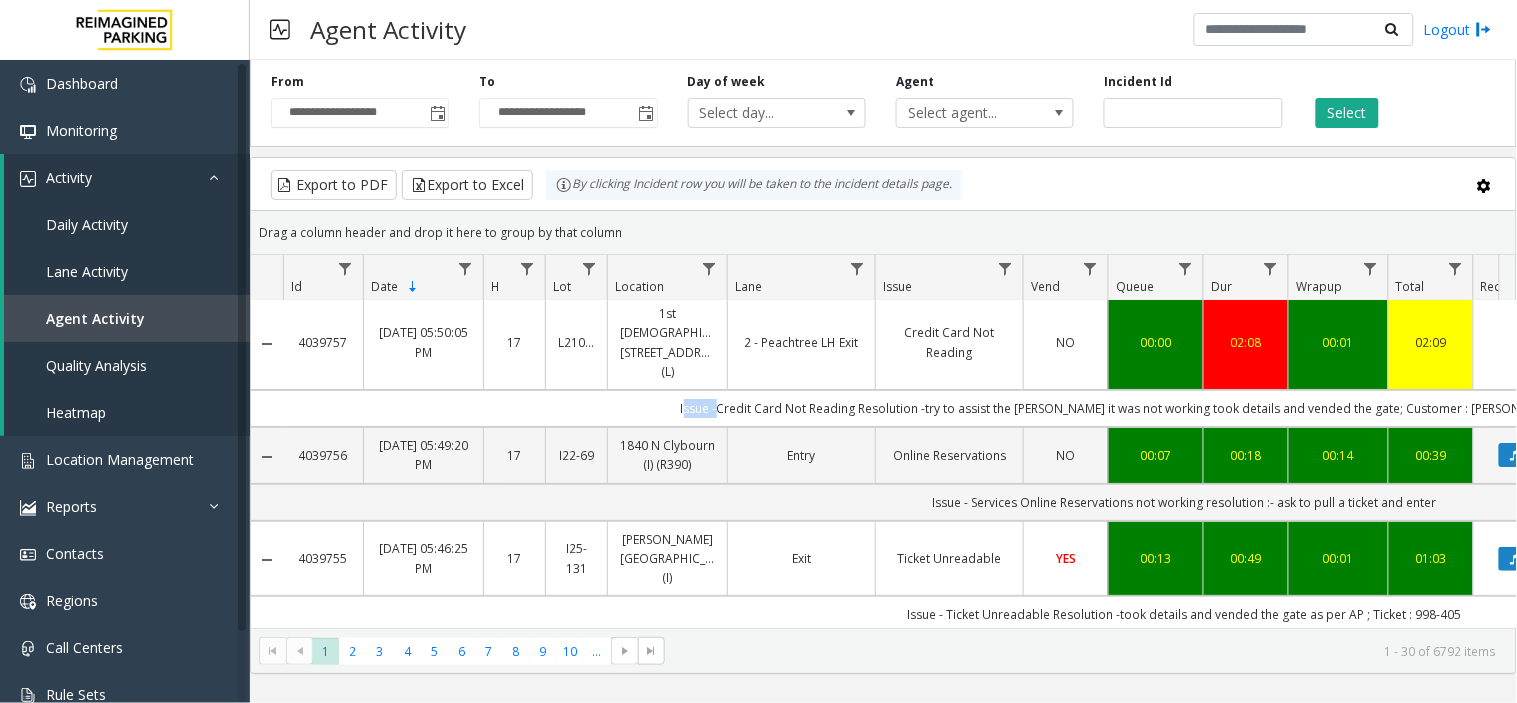 click on "Issue -Credit Card Not Reading
Resolution -try to assist the parker it was not working took details and vended the gate; Customer : KAHLER; Ticket : 512A0133448" 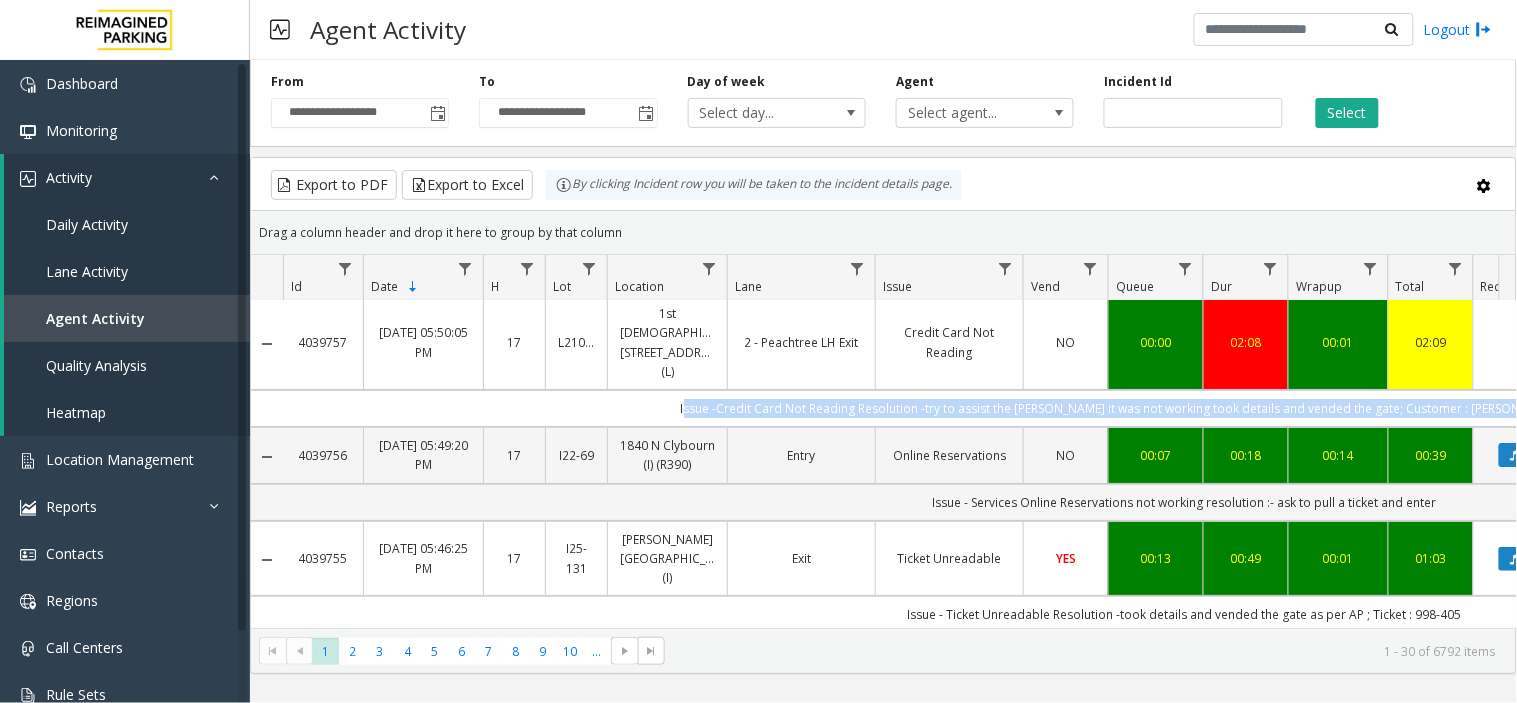 click on "Issue -Credit Card Not Reading
Resolution -try to assist the parker it was not working took details and vended the gate; Customer : KAHLER; Ticket : 512A0133448" 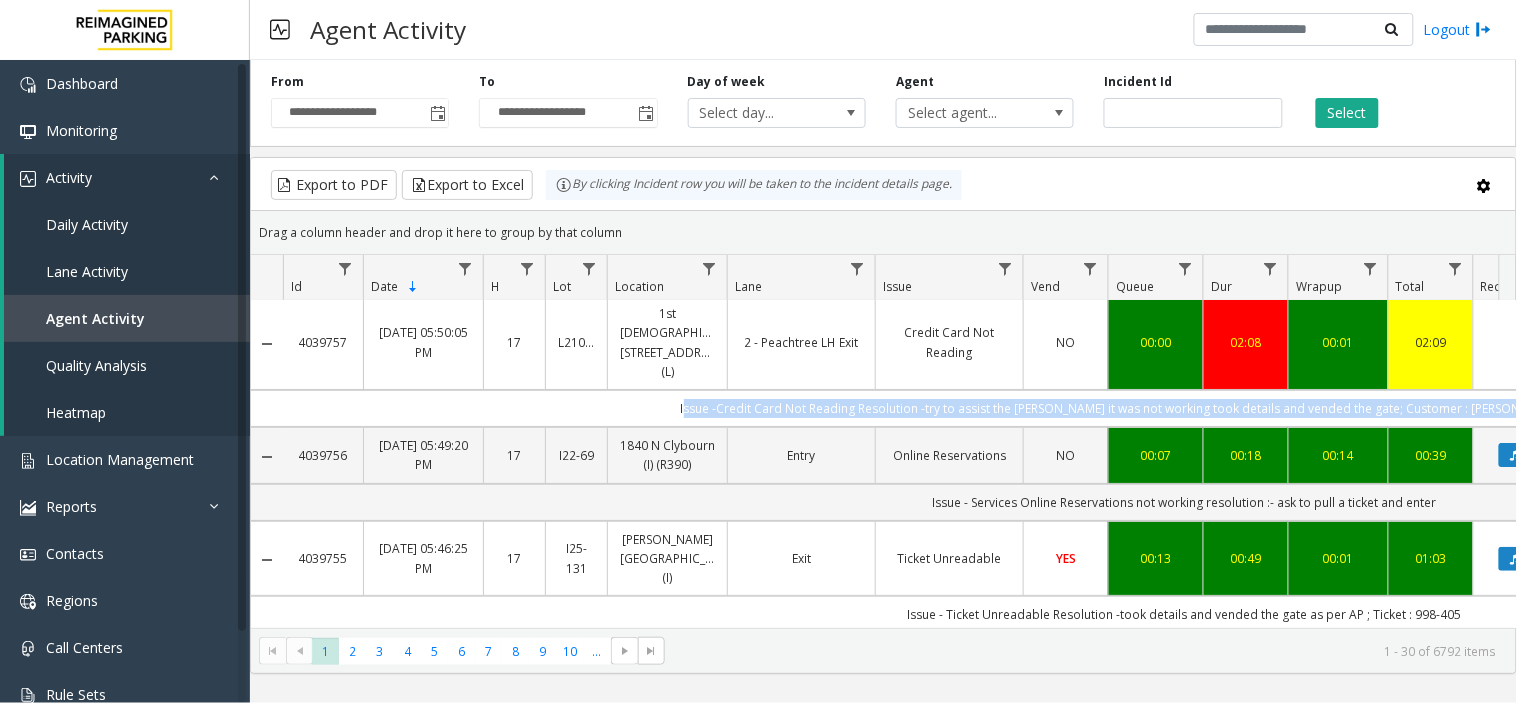 drag, startPoint x: 990, startPoint y: 406, endPoint x: 1010, endPoint y: 406, distance: 20 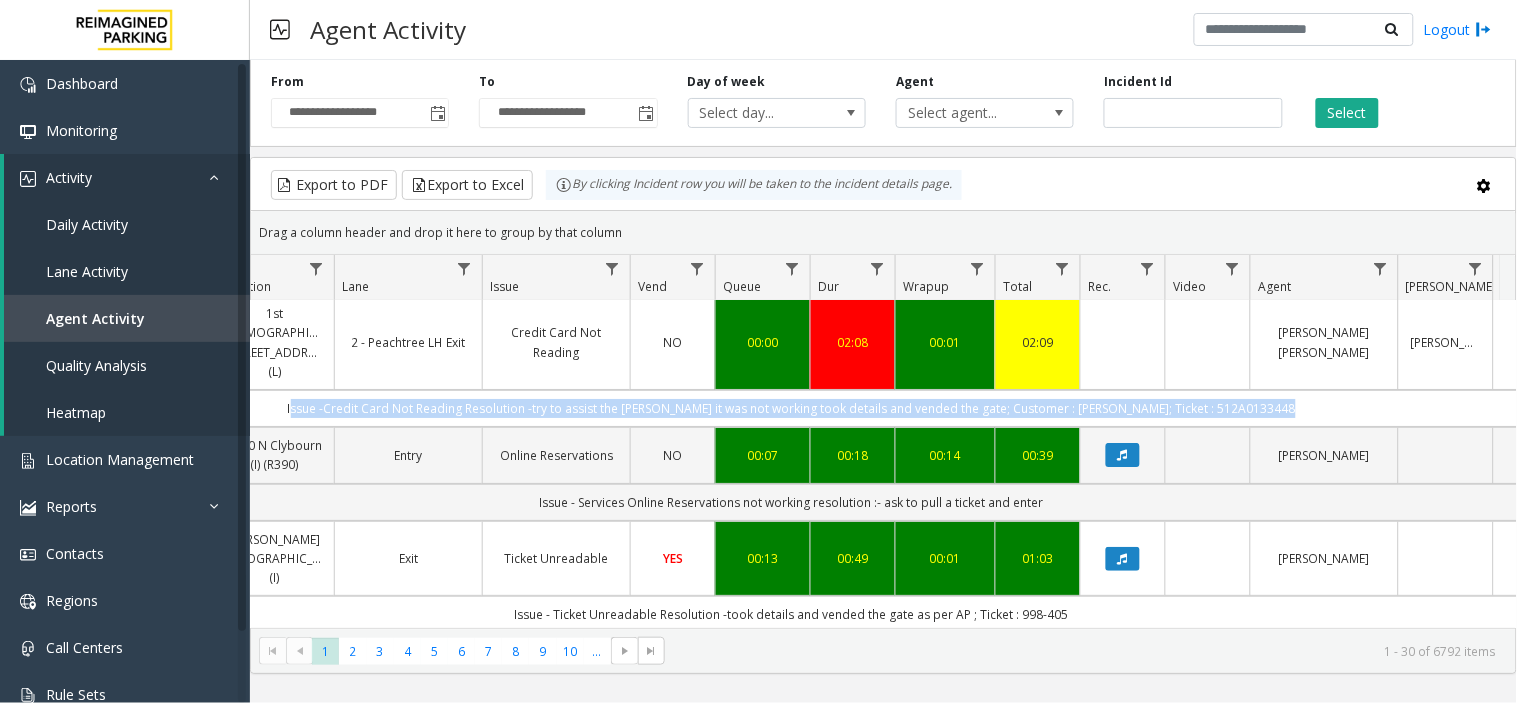 scroll, scrollTop: 5, scrollLeft: 585, axis: both 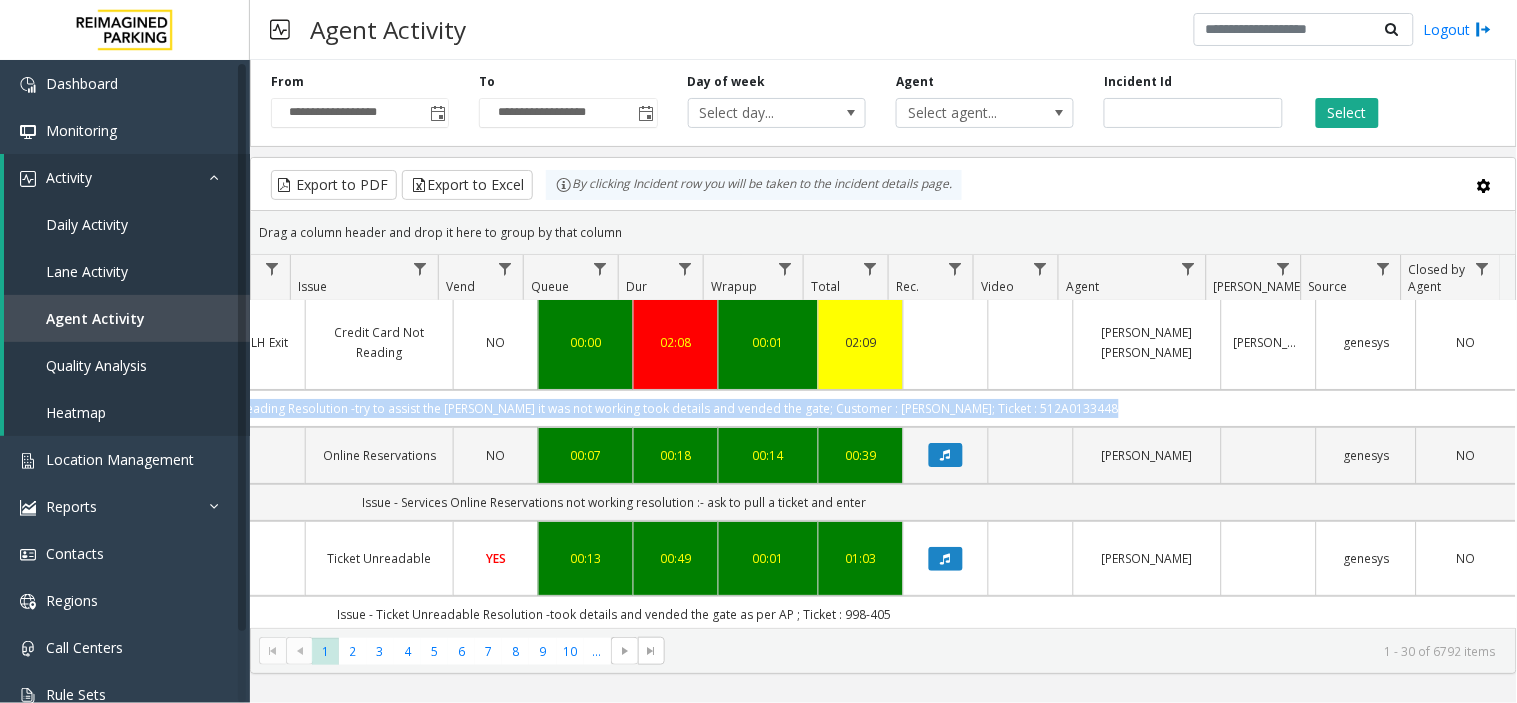click on "Issue -Credit Card Not Reading
Resolution -try to assist the parker it was not working took details and vended the gate; Customer : KAHLER; Ticket : 512A0133448" 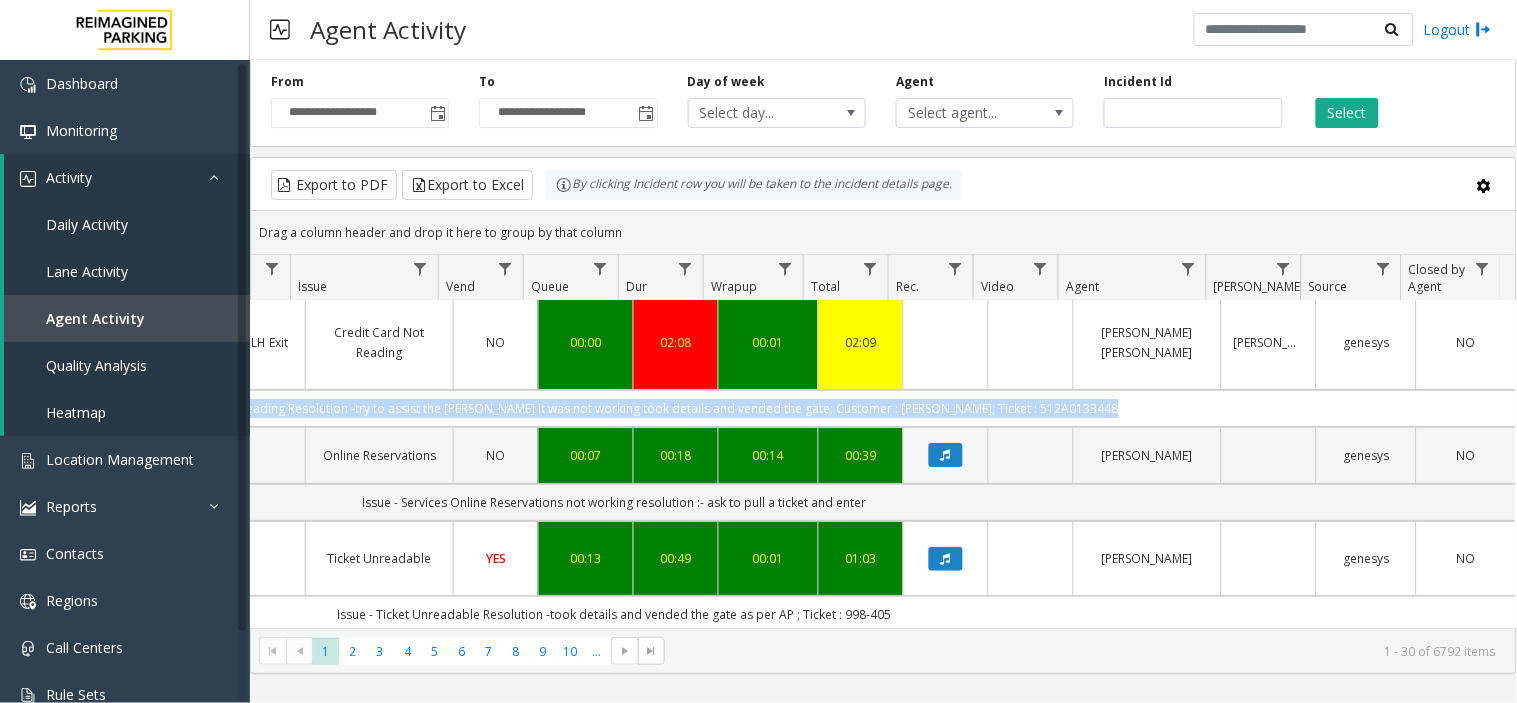 click on "Issue -Credit Card Not Reading
Resolution -try to assist the parker it was not working took details and vended the gate; Customer : KAHLER; Ticket : 512A0133448" 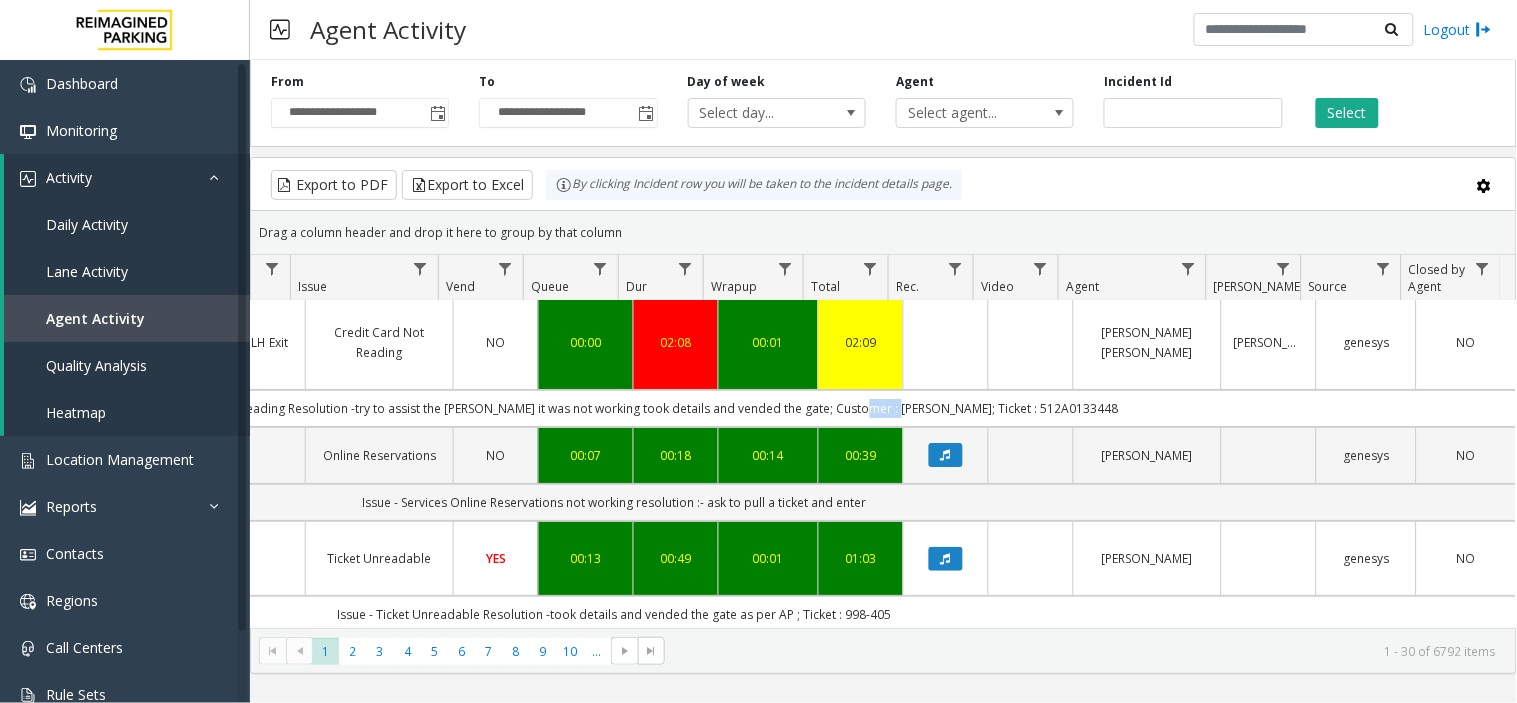 click on "Issue -Credit Card Not Reading
Resolution -try to assist the parker it was not working took details and vended the gate; Customer : KAHLER; Ticket : 512A0133448" 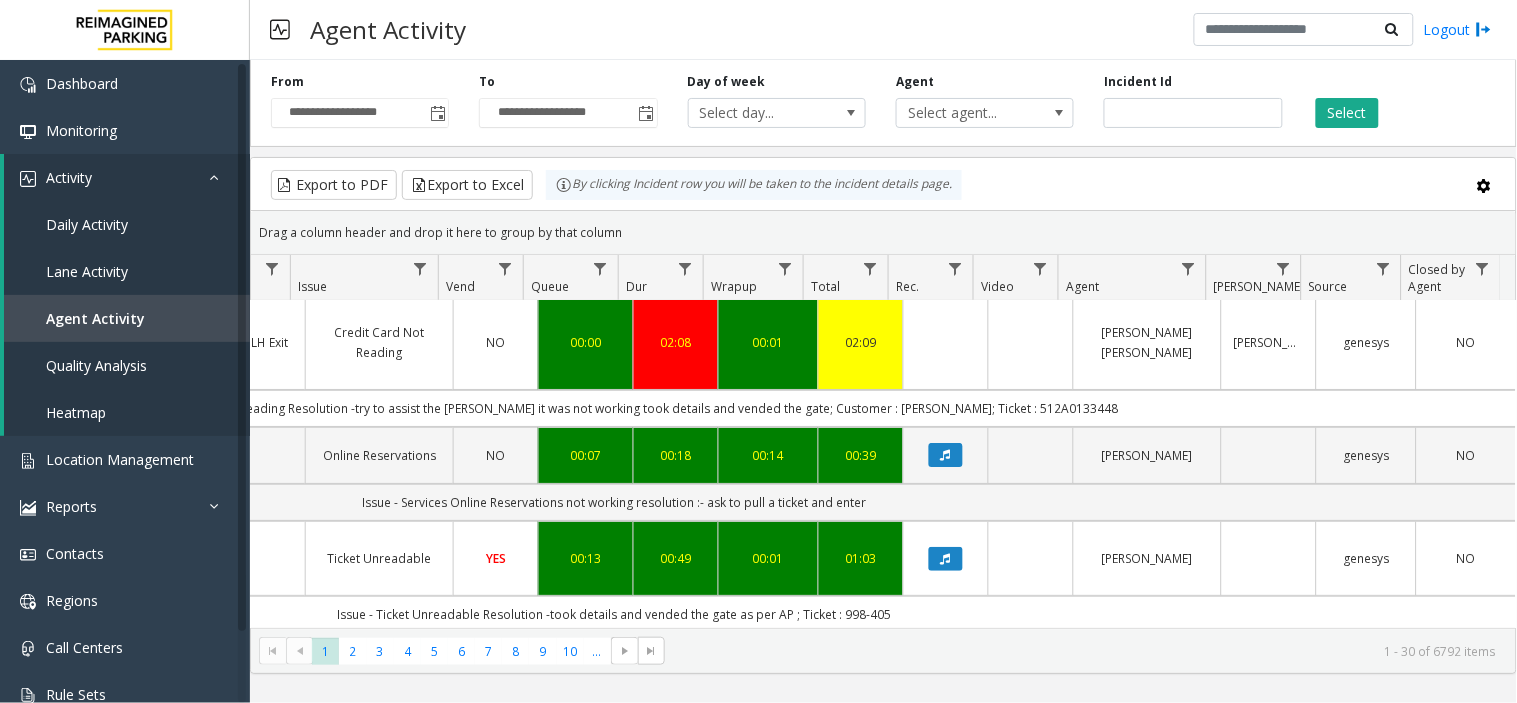 click on "Issue -Credit Card Not Reading
Resolution -try to assist the parker it was not working took details and vended the gate; Customer : KAHLER; Ticket : 512A0133448" 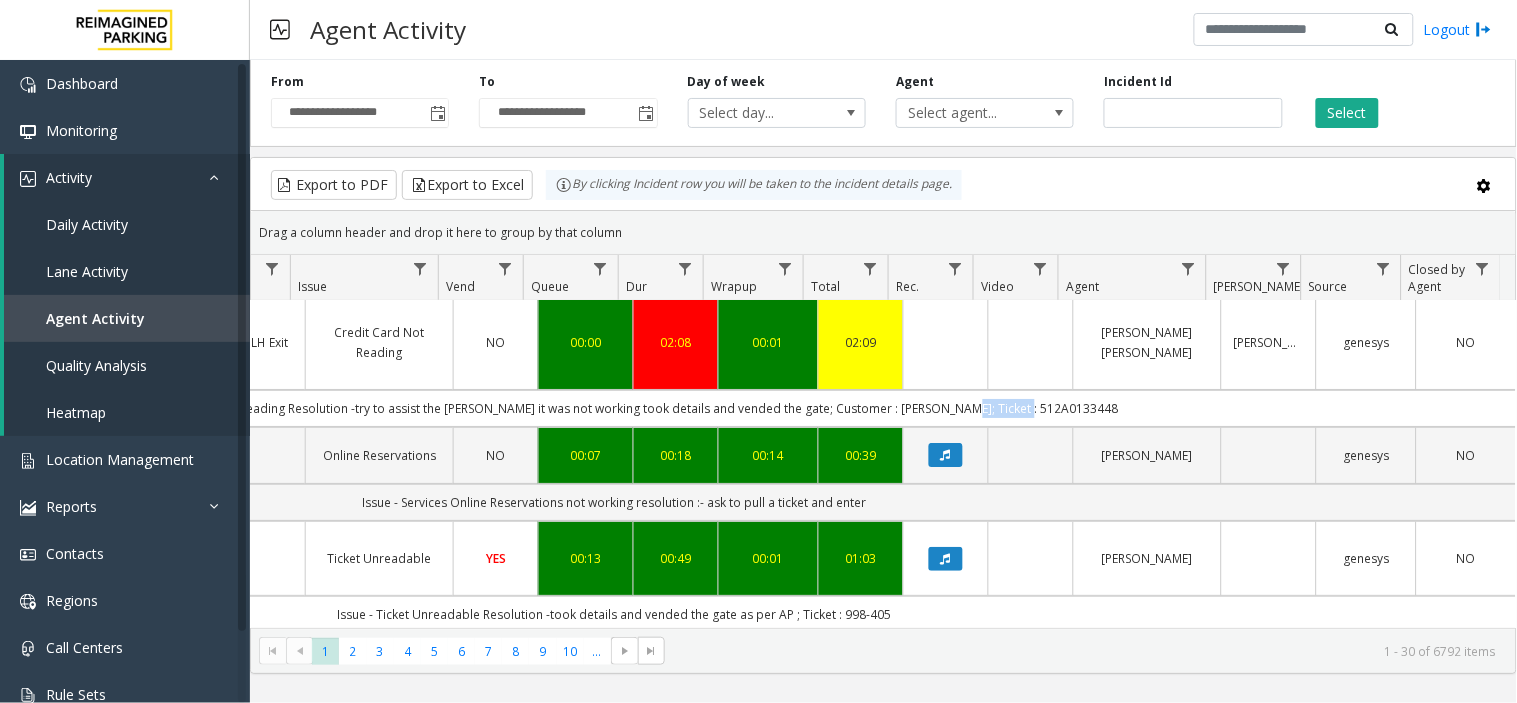 click on "Issue -Credit Card Not Reading
Resolution -try to assist the parker it was not working took details and vended the gate; Customer : KAHLER; Ticket : 512A0133448" 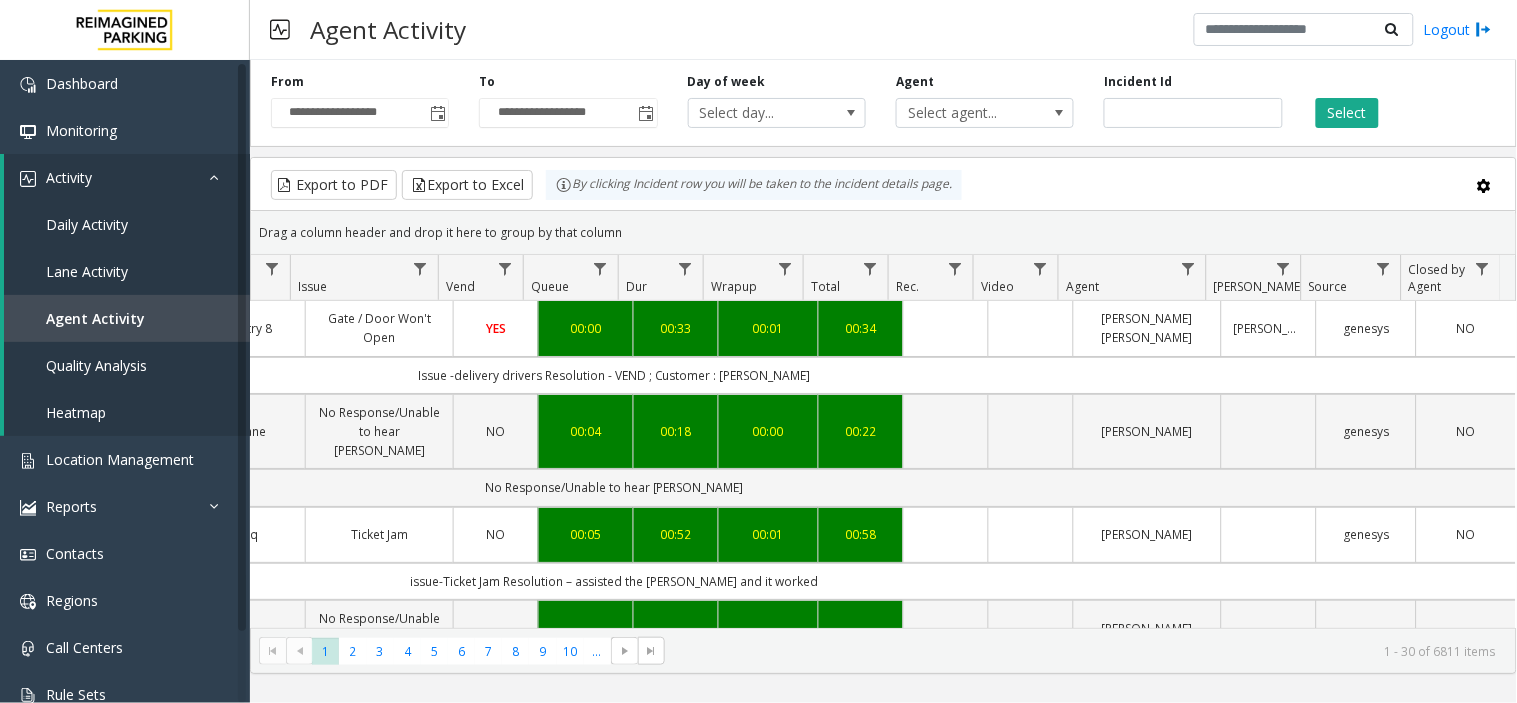 scroll, scrollTop: 0, scrollLeft: 540, axis: horizontal 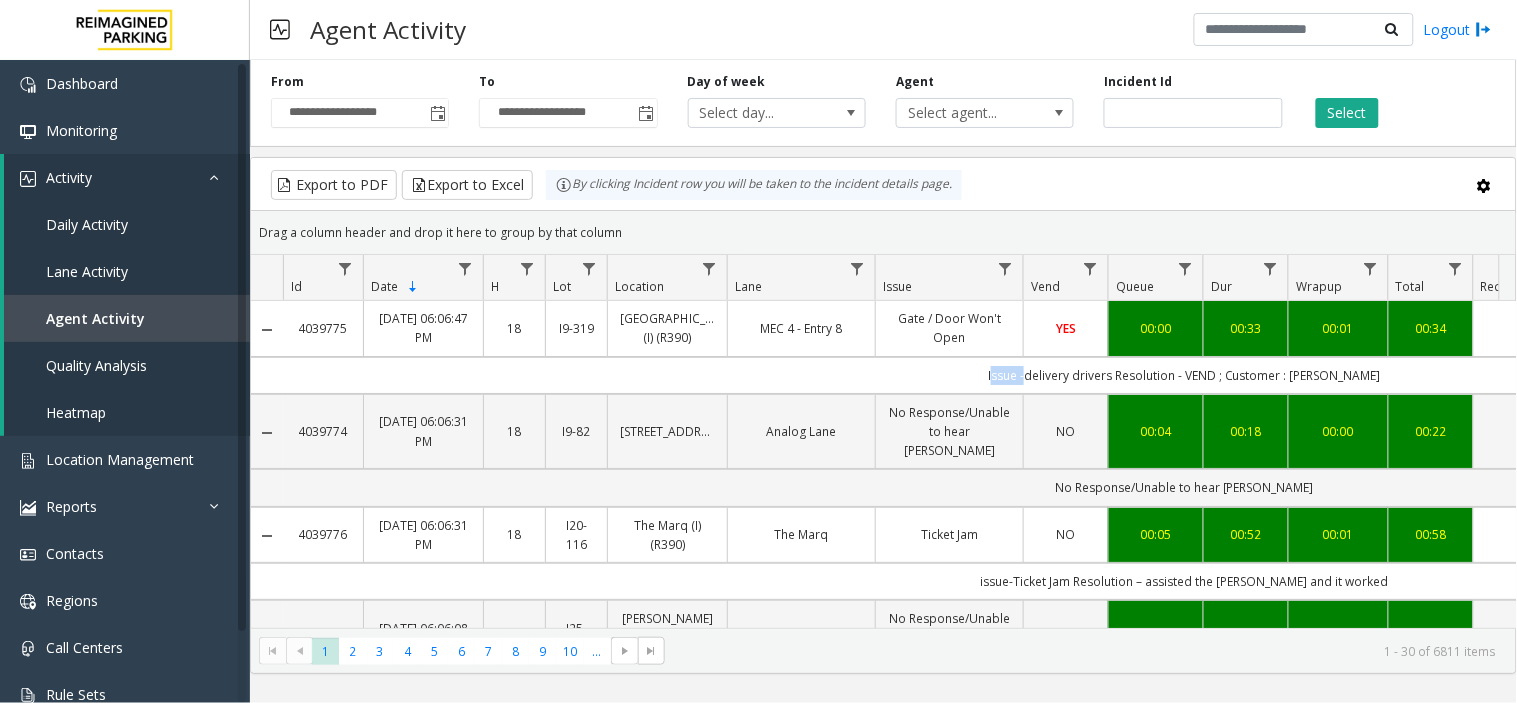 click on "Issue -delivery drivers
Resolution - VEND ; Customer : KARAN" 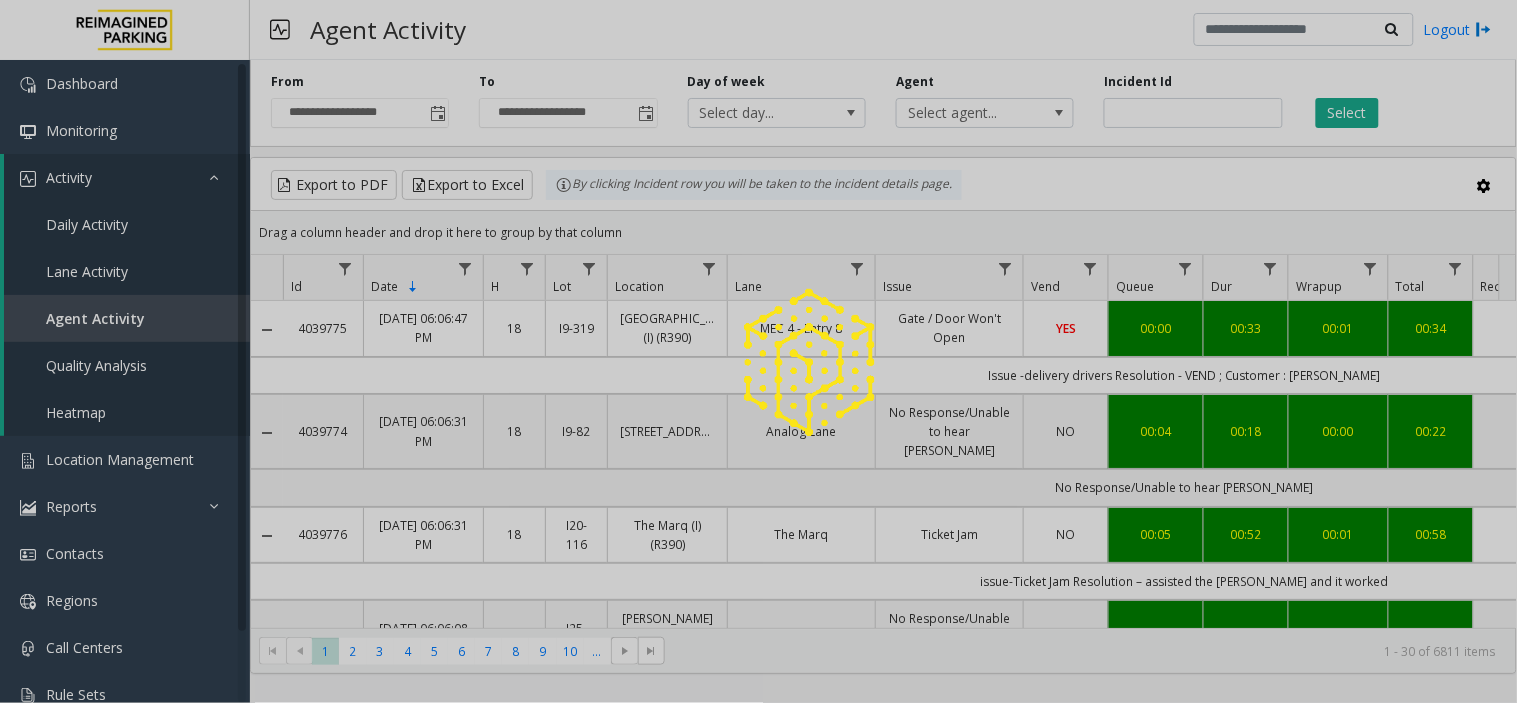 click 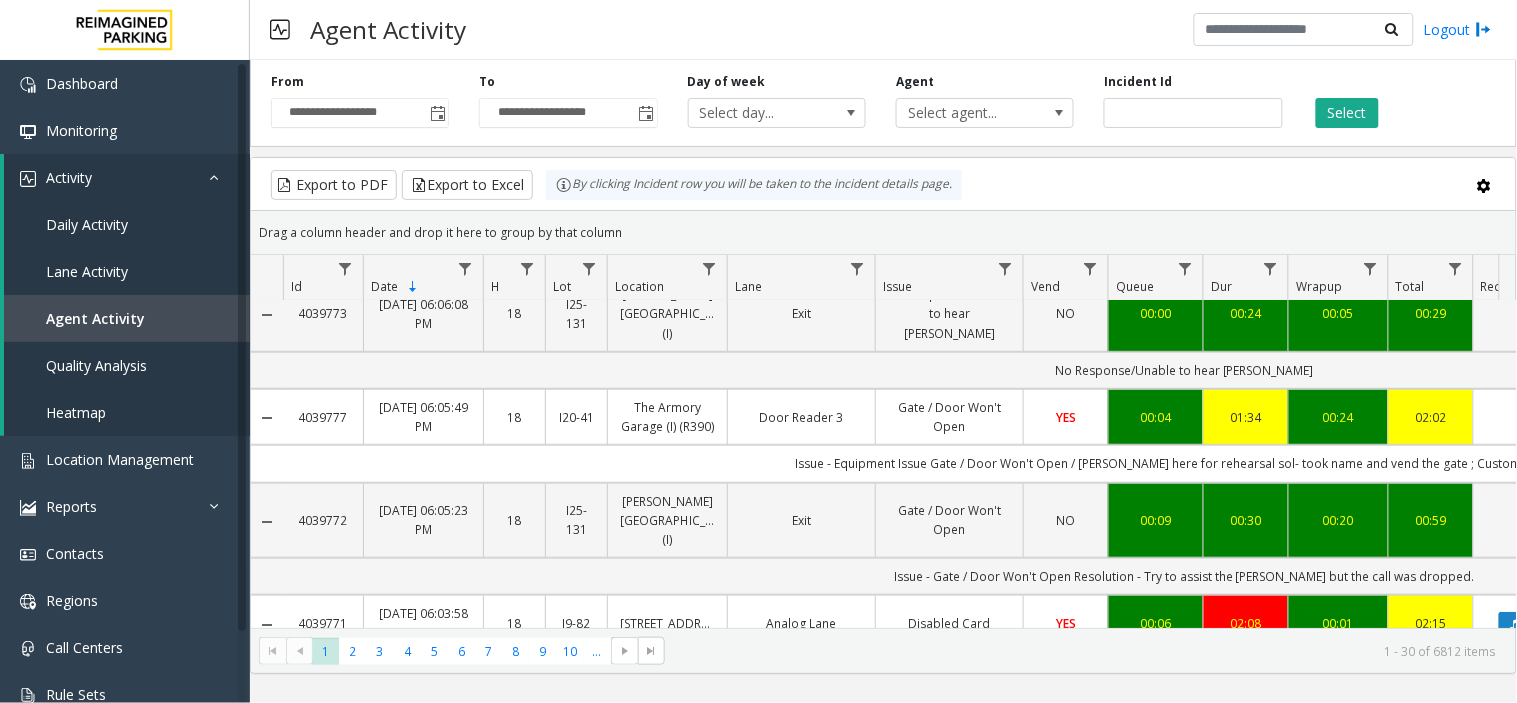 scroll, scrollTop: 333, scrollLeft: 0, axis: vertical 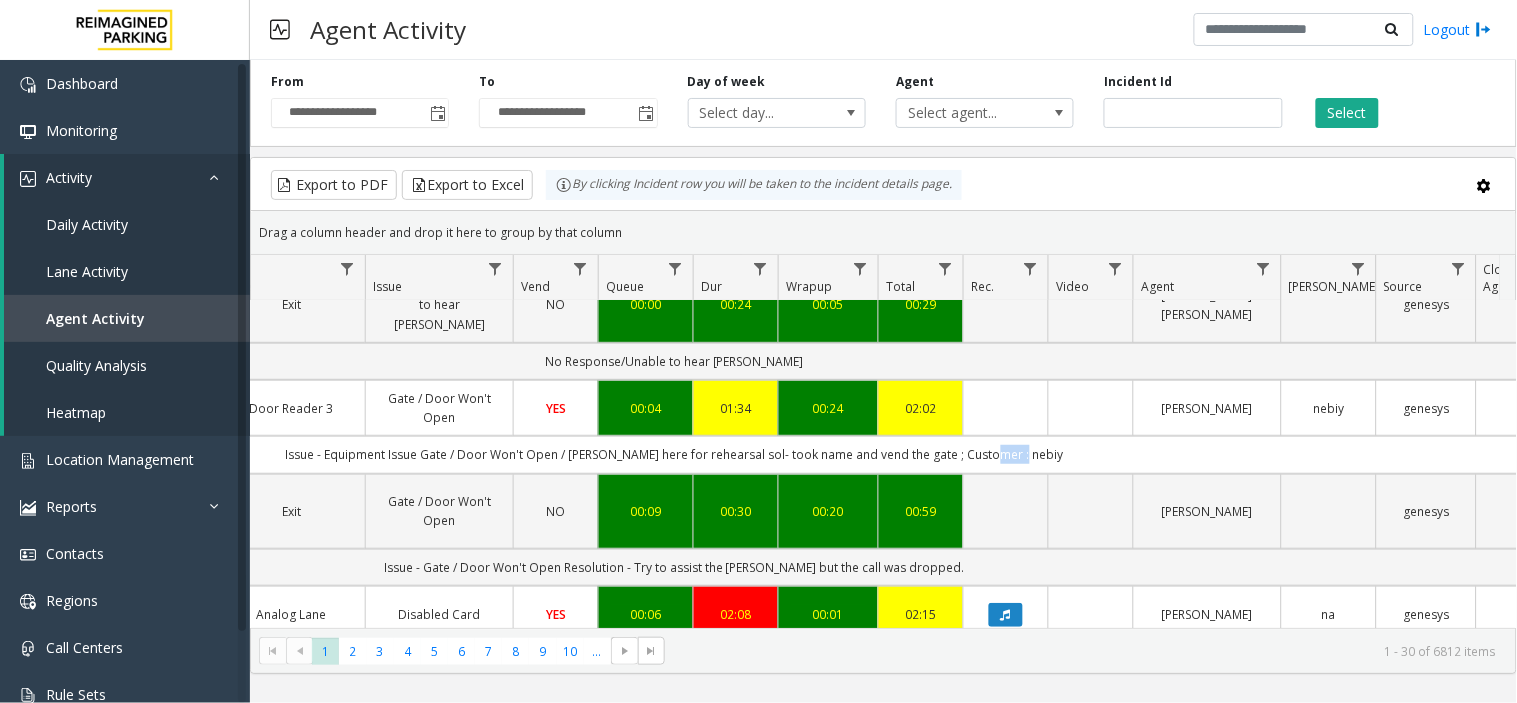 click on "Issue - Equipment Issue
Gate / Door Won't Open / parker here for rehearsal
sol- took name and vend the gate ; Customer : nebiy" 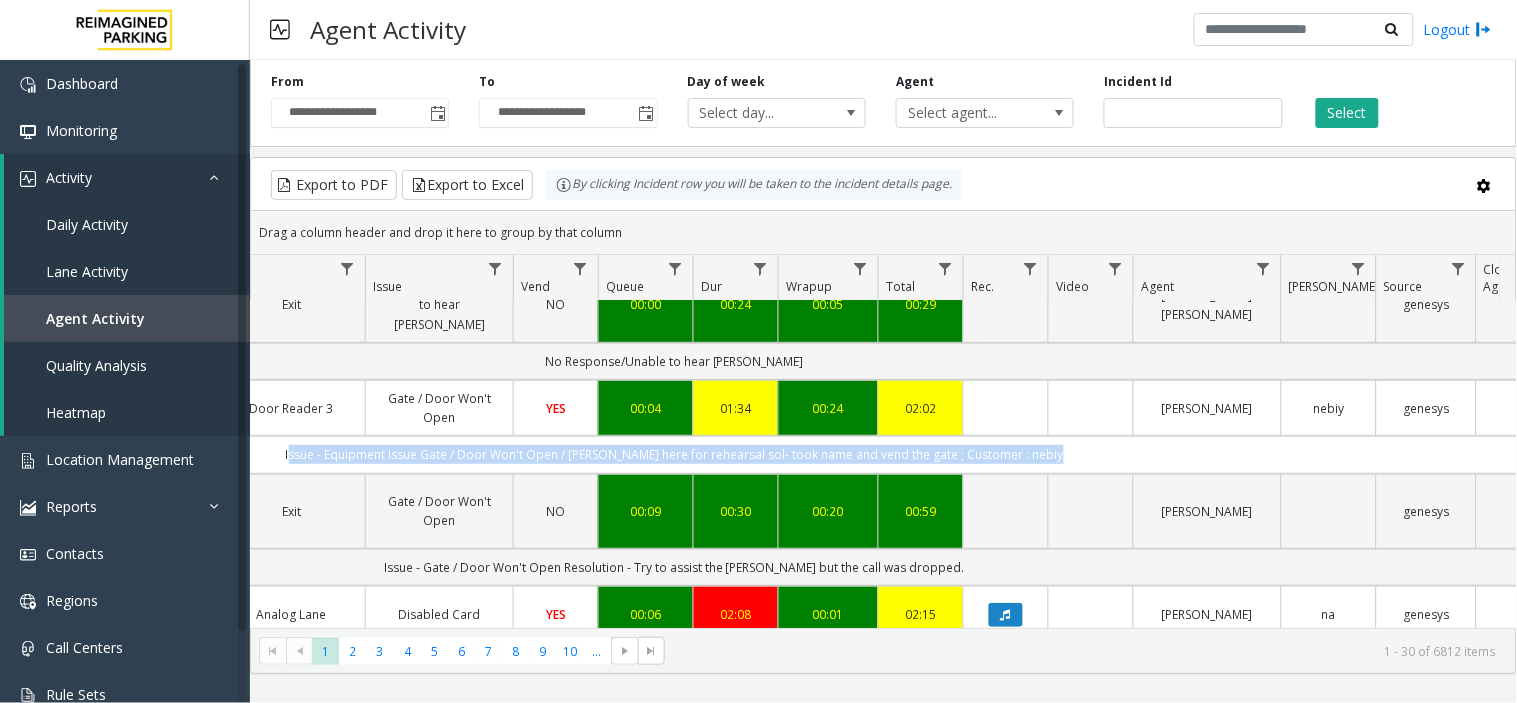 click on "Issue - Equipment Issue
Gate / Door Won't Open / parker here for rehearsal
sol- took name and vend the gate ; Customer : nebiy" 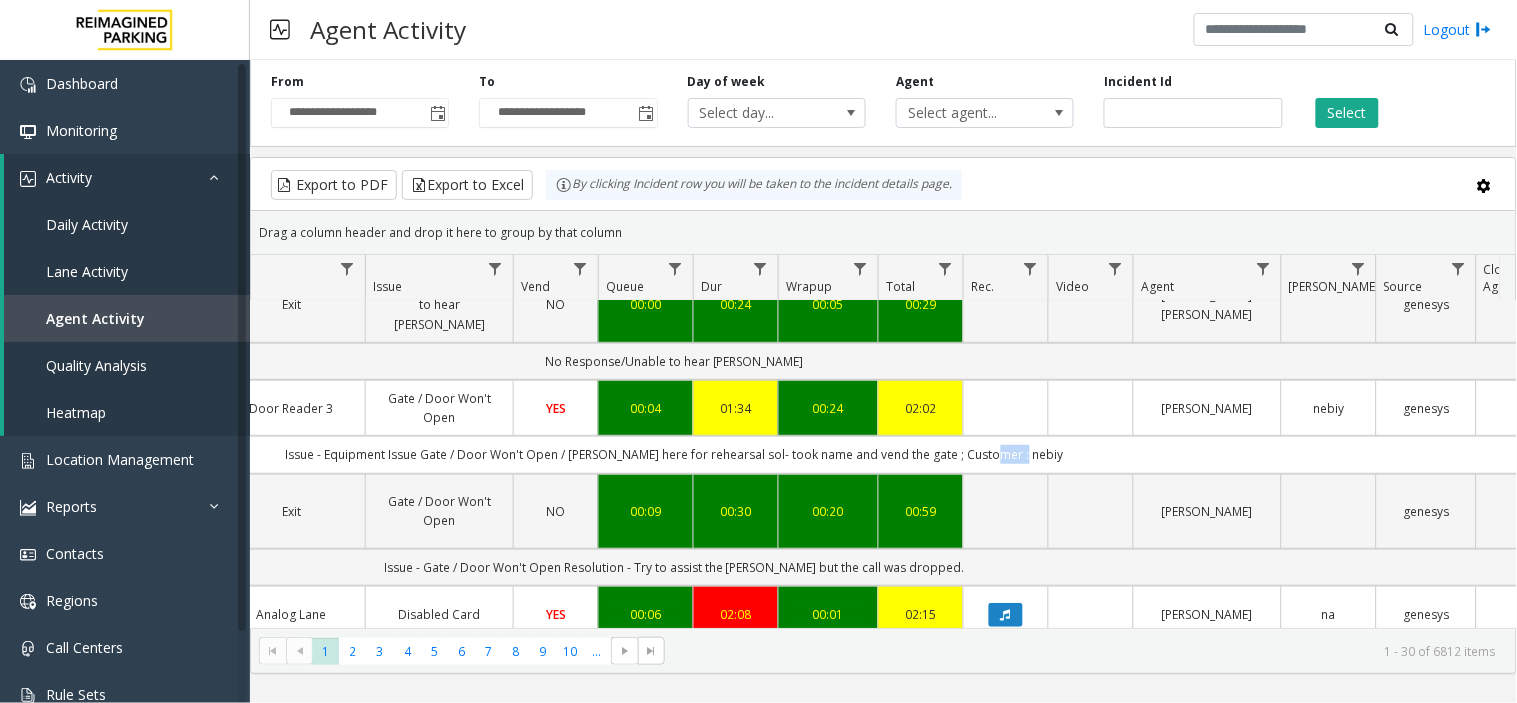 click on "Issue - Equipment Issue
Gate / Door Won't Open / parker here for rehearsal
sol- took name and vend the gate ; Customer : nebiy" 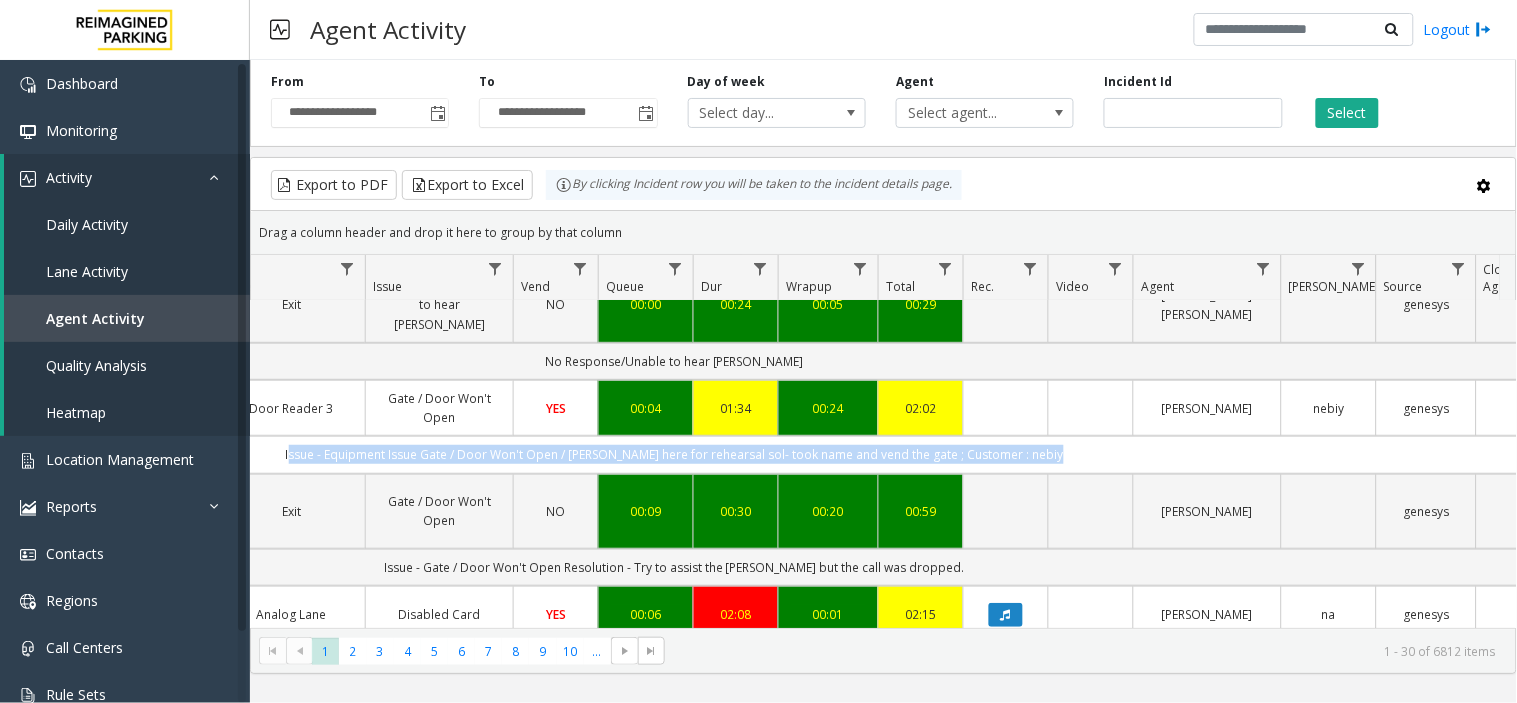 click on "Issue - Equipment Issue
Gate / Door Won't Open / parker here for rehearsal
sol- took name and vend the gate ; Customer : nebiy" 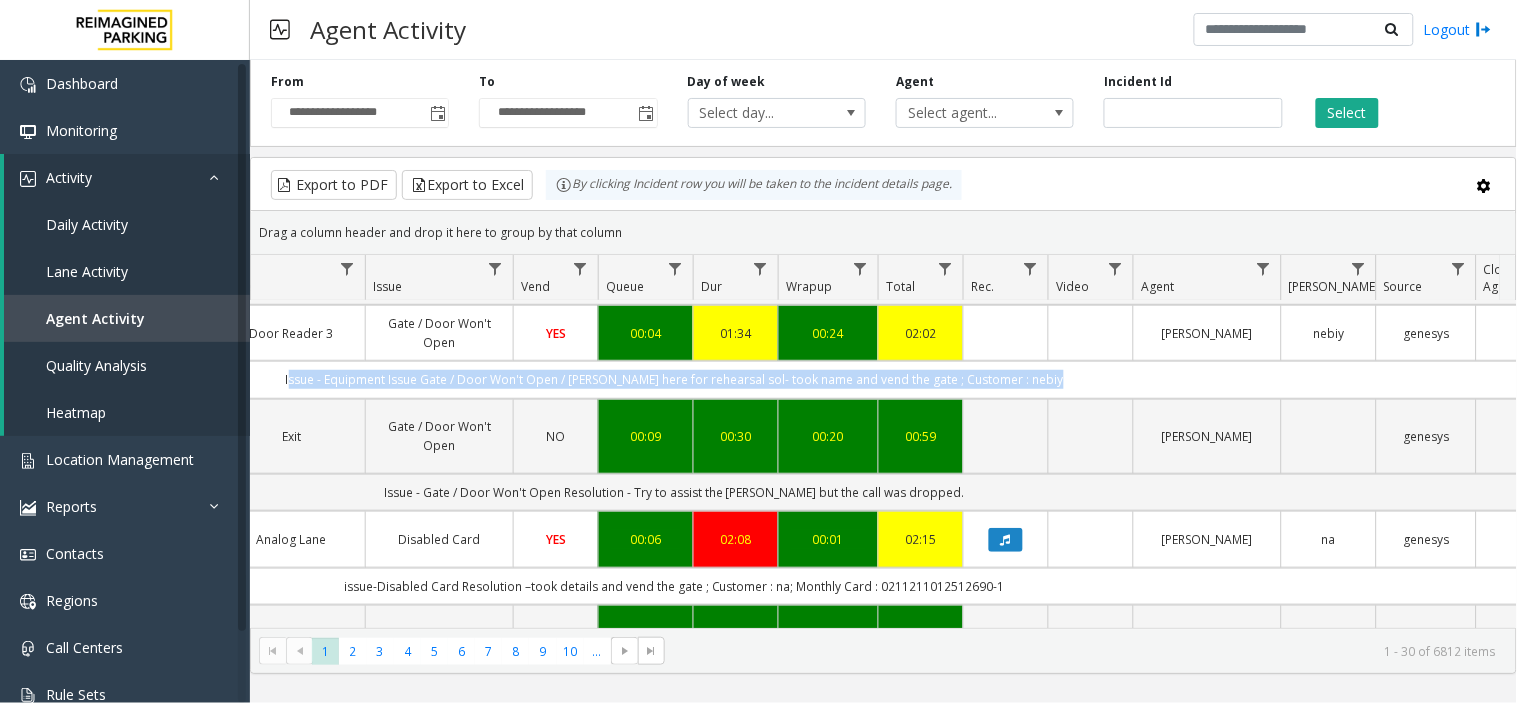 scroll, scrollTop: 444, scrollLeft: 510, axis: both 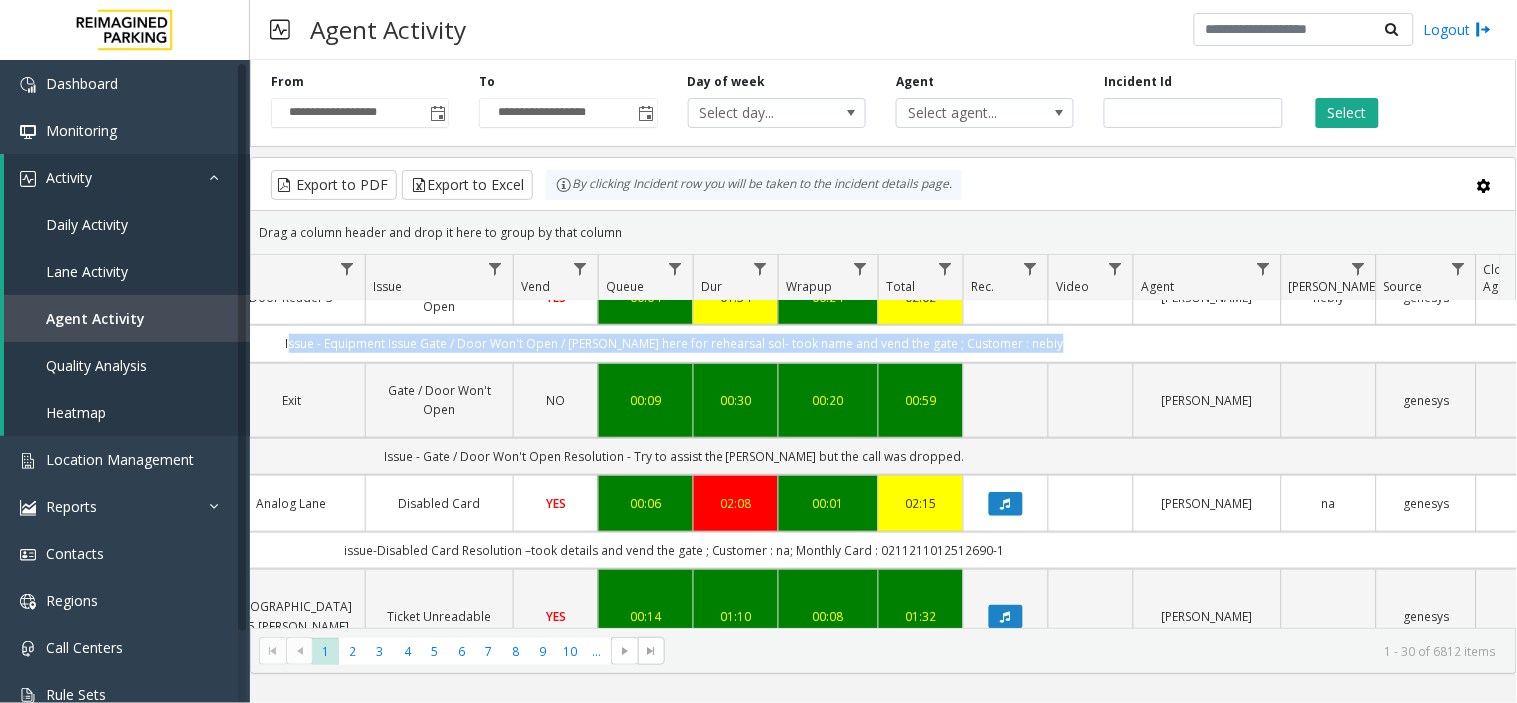 click on "Issue - Equipment Issue
Gate / Door Won't Open / parker here for rehearsal
sol- took name and vend the gate ; Customer : nebiy" 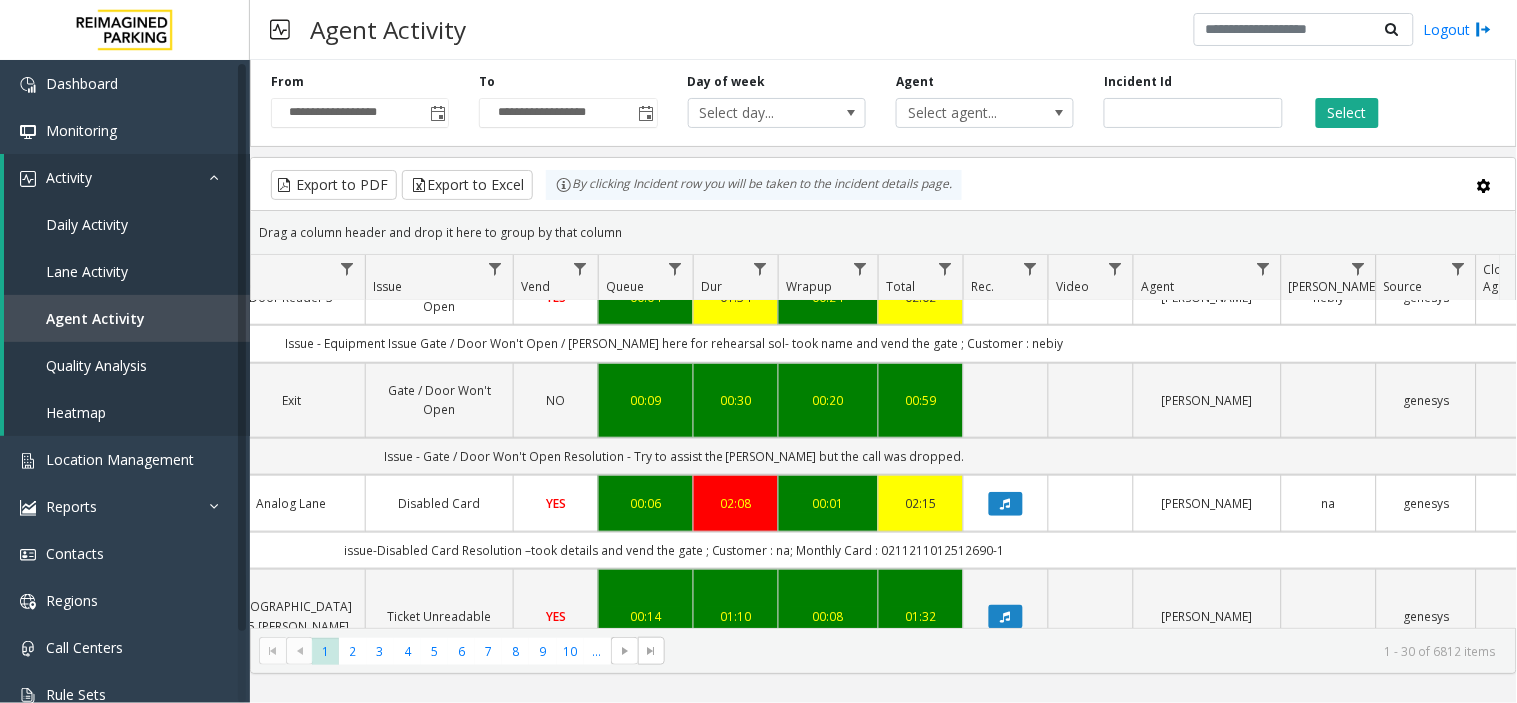 click on "Issue - Equipment Issue
Gate / Door Won't Open / parker here for rehearsal
sol- took name and vend the gate ; Customer : nebiy" 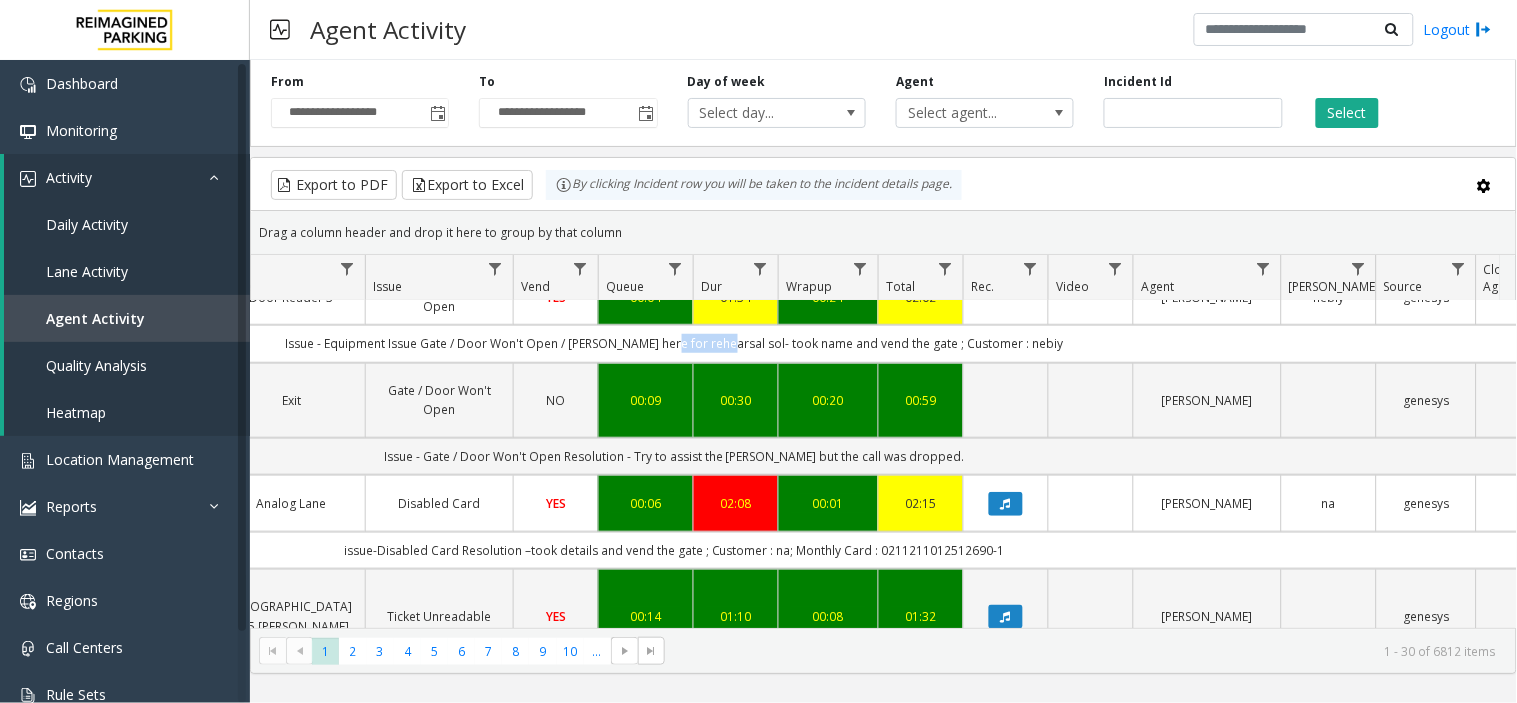 click on "Issue - Equipment Issue
Gate / Door Won't Open / parker here for rehearsal
sol- took name and vend the gate ; Customer : nebiy" 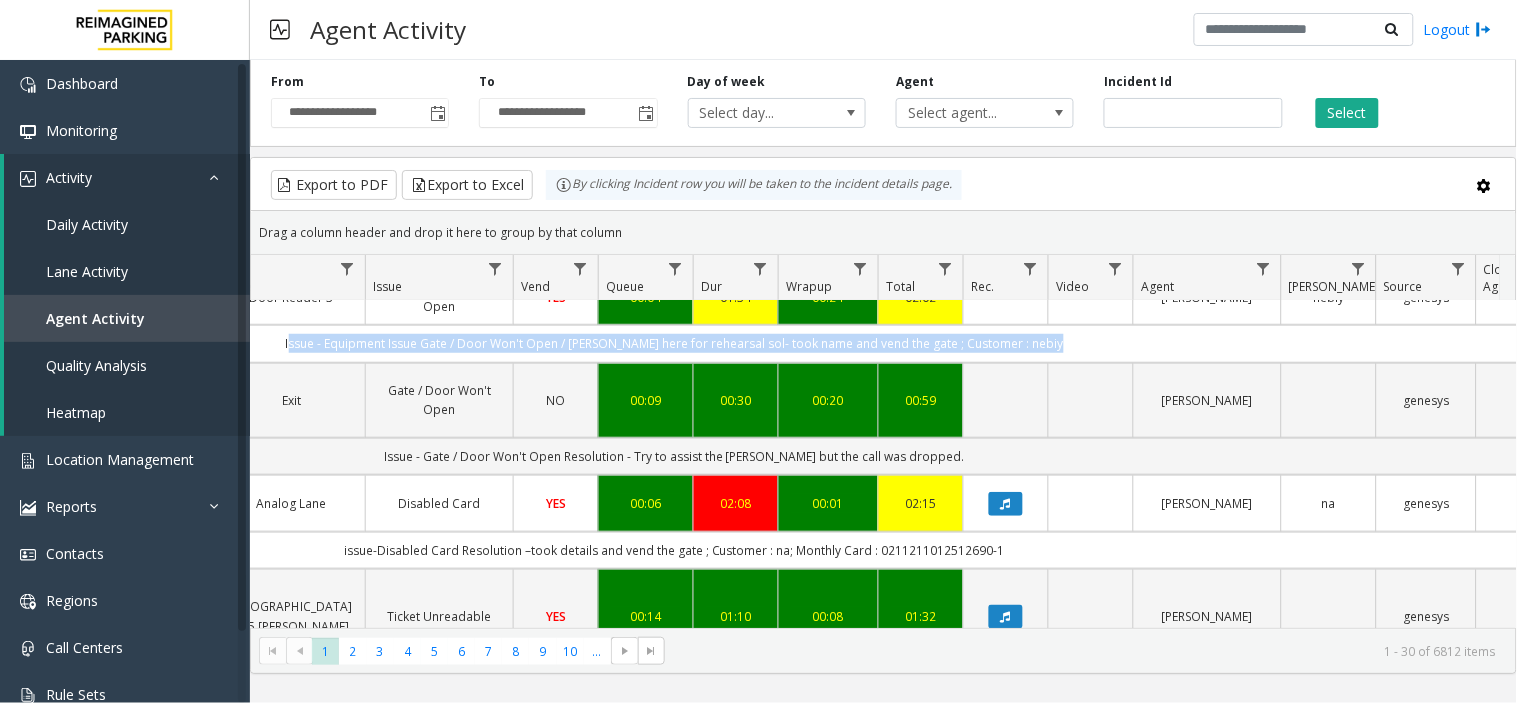 drag, startPoint x: 706, startPoint y: 326, endPoint x: 1032, endPoint y: 323, distance: 326.0138 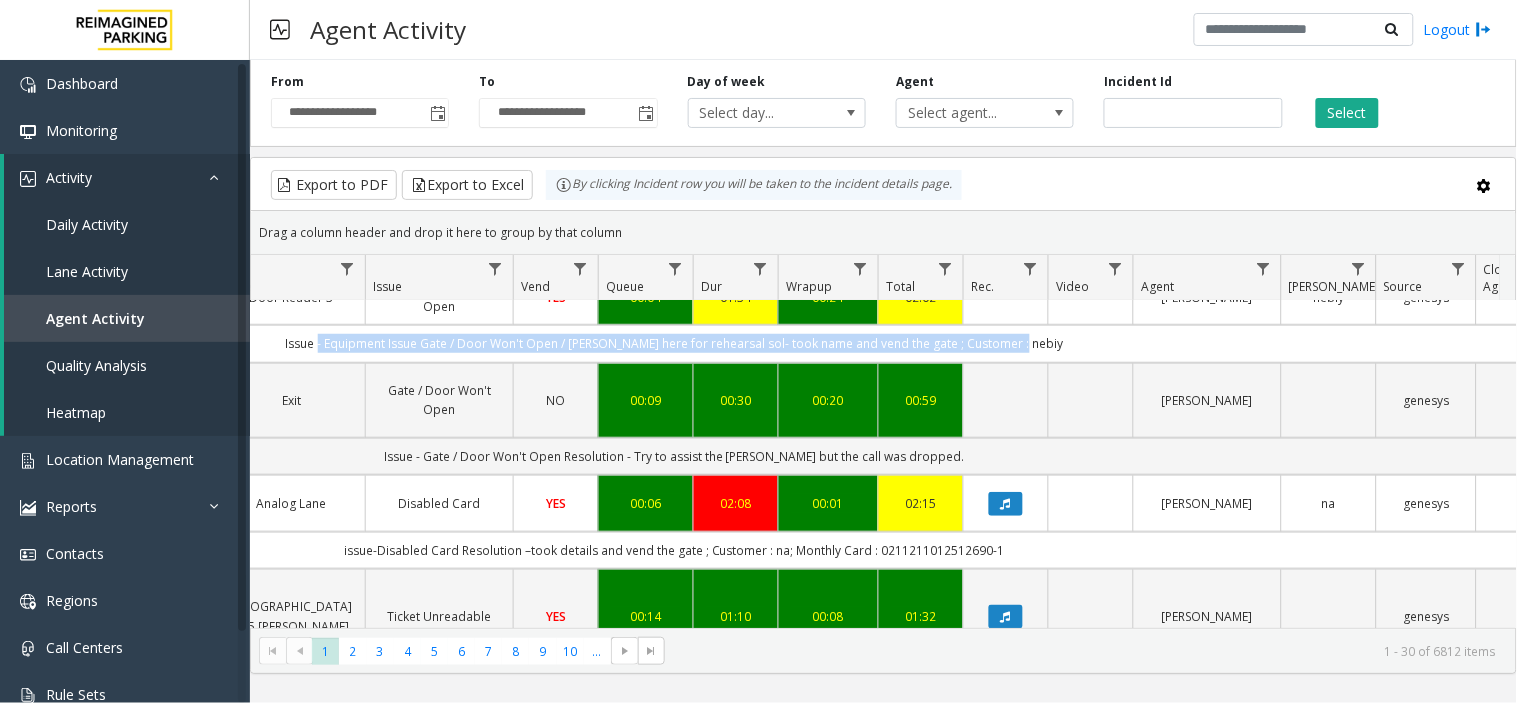 drag, startPoint x: 1032, startPoint y: 323, endPoint x: 344, endPoint y: 336, distance: 688.1228 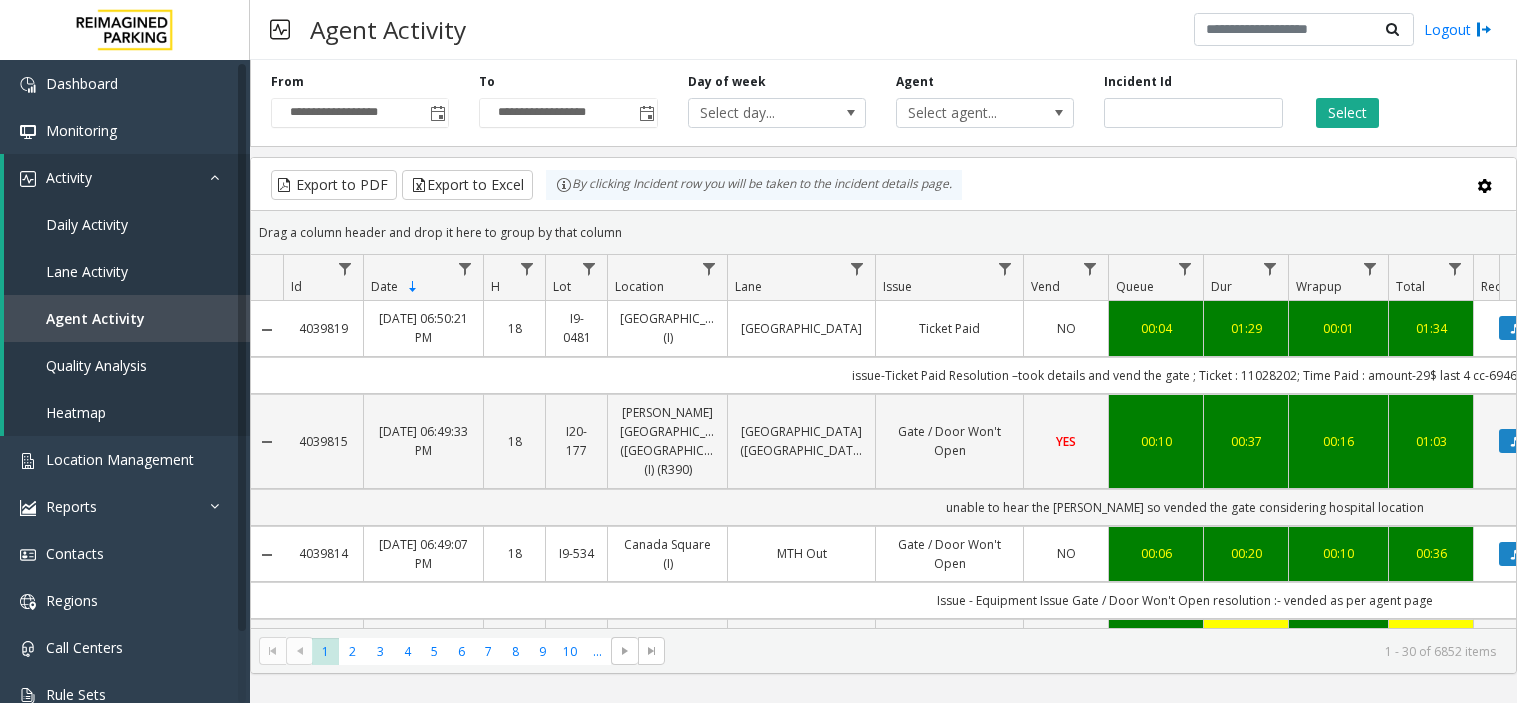 scroll, scrollTop: 0, scrollLeft: 0, axis: both 